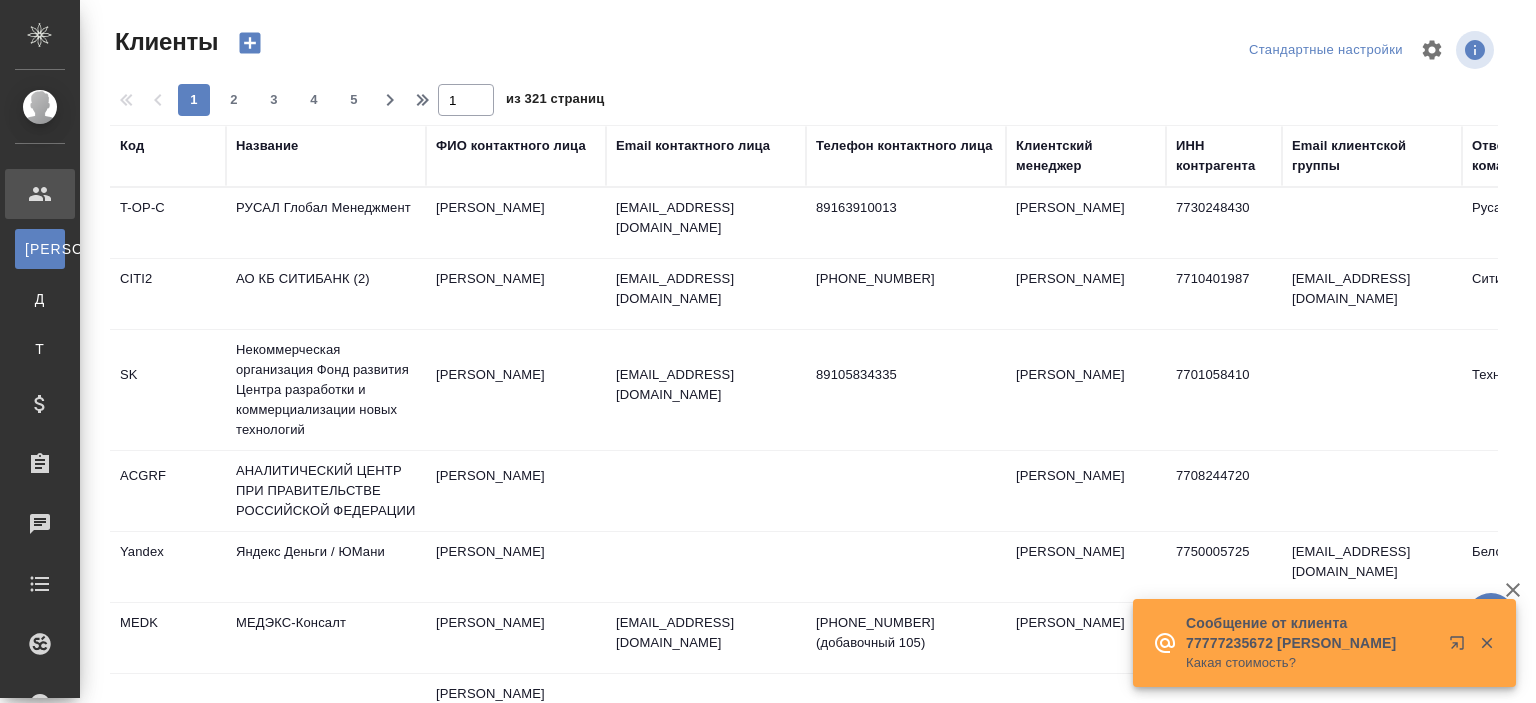 select on "RU" 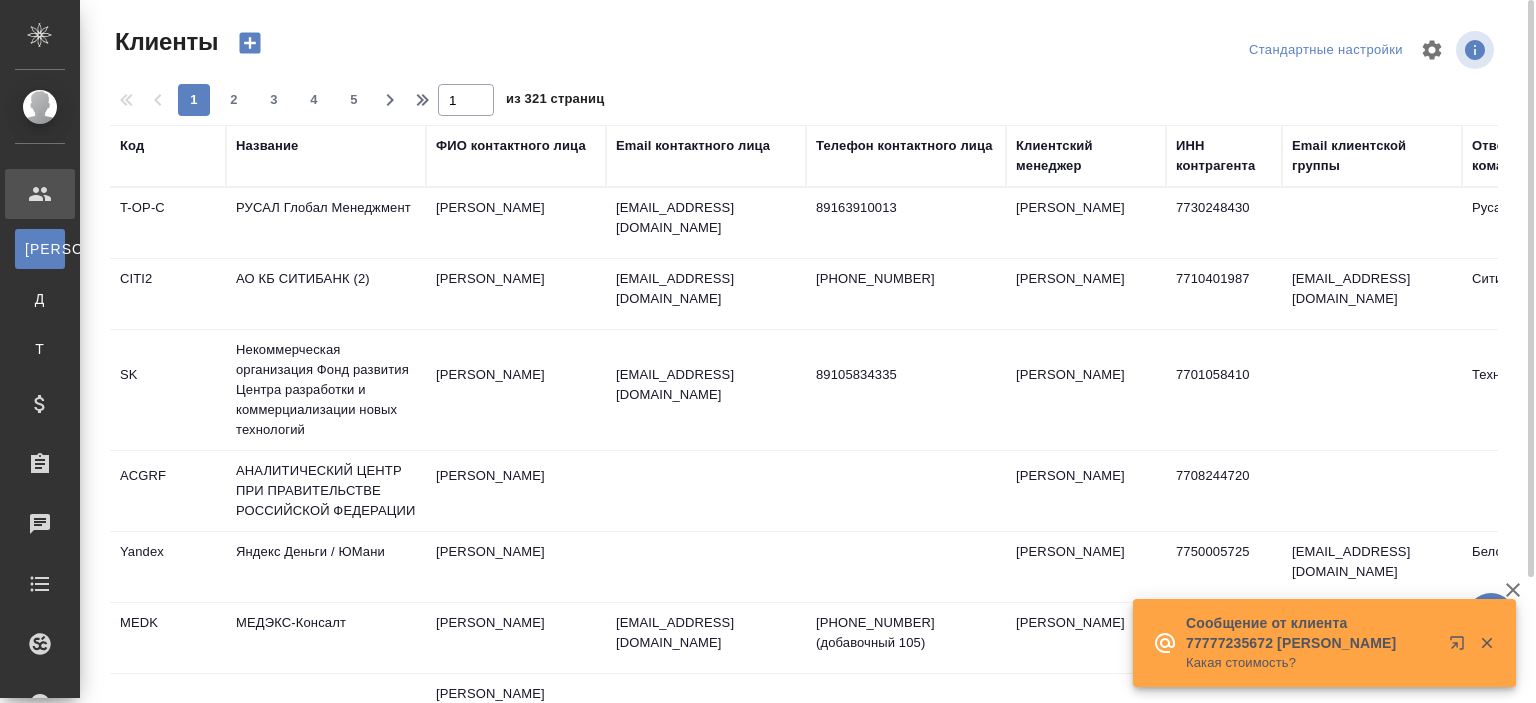 scroll, scrollTop: 0, scrollLeft: 0, axis: both 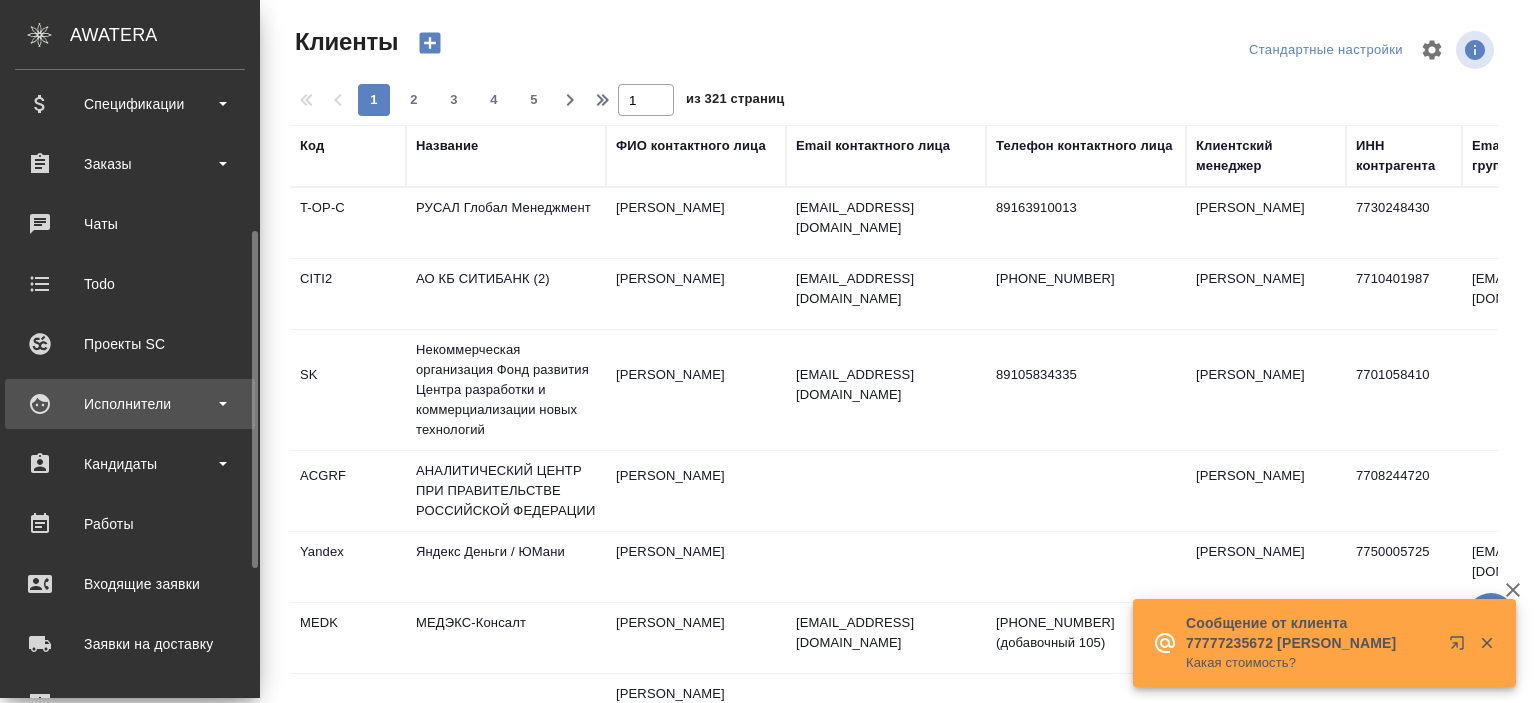 click on "Исполнители" at bounding box center (130, 404) 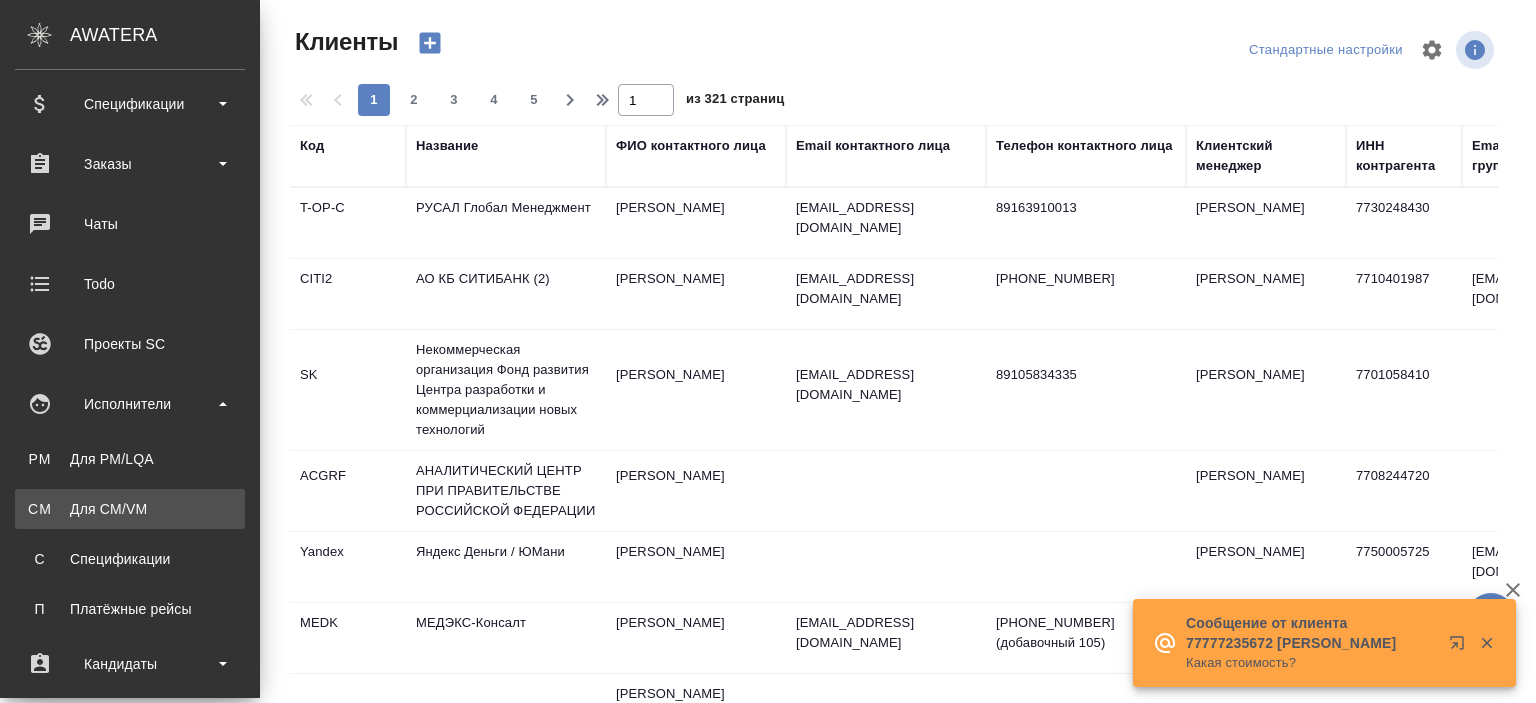 click on "Для CM/VM" at bounding box center [130, 509] 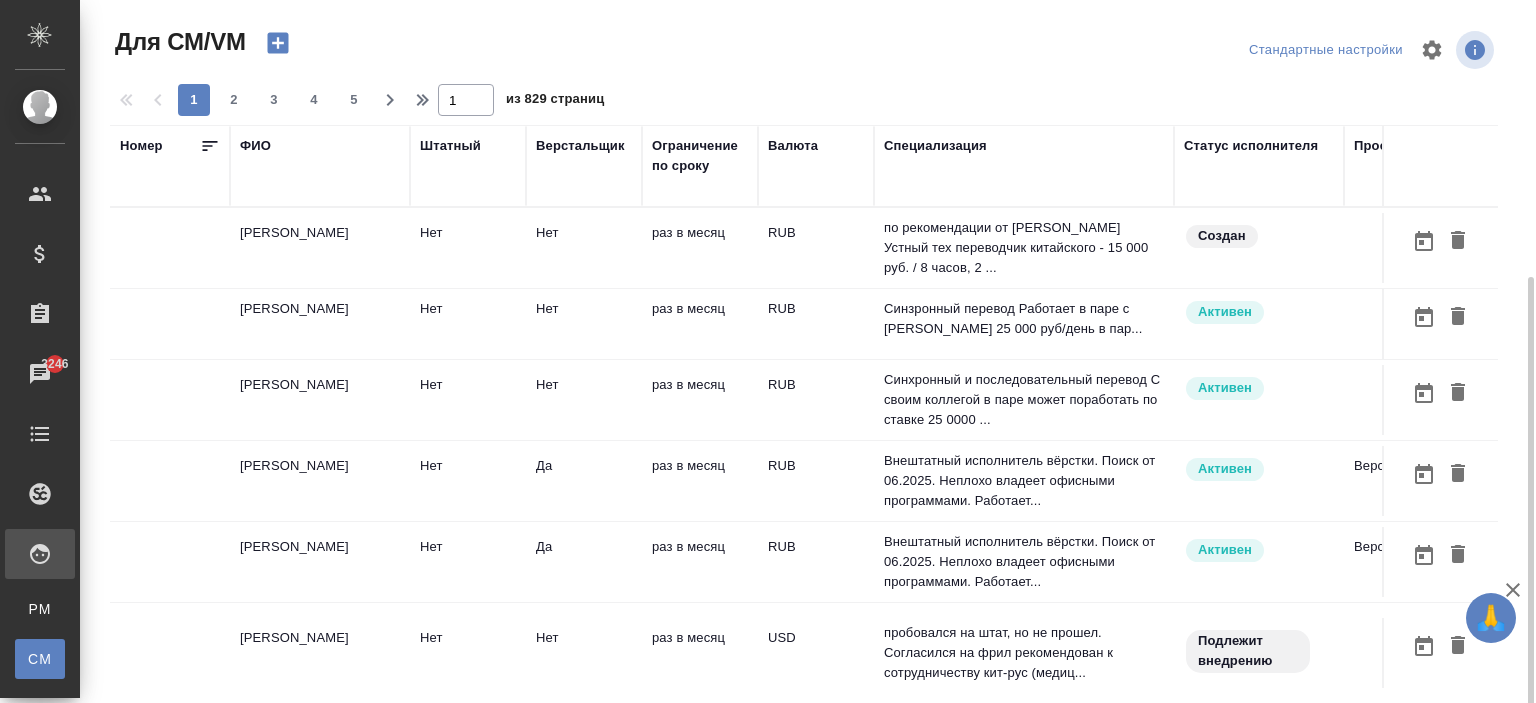 scroll, scrollTop: 152, scrollLeft: 0, axis: vertical 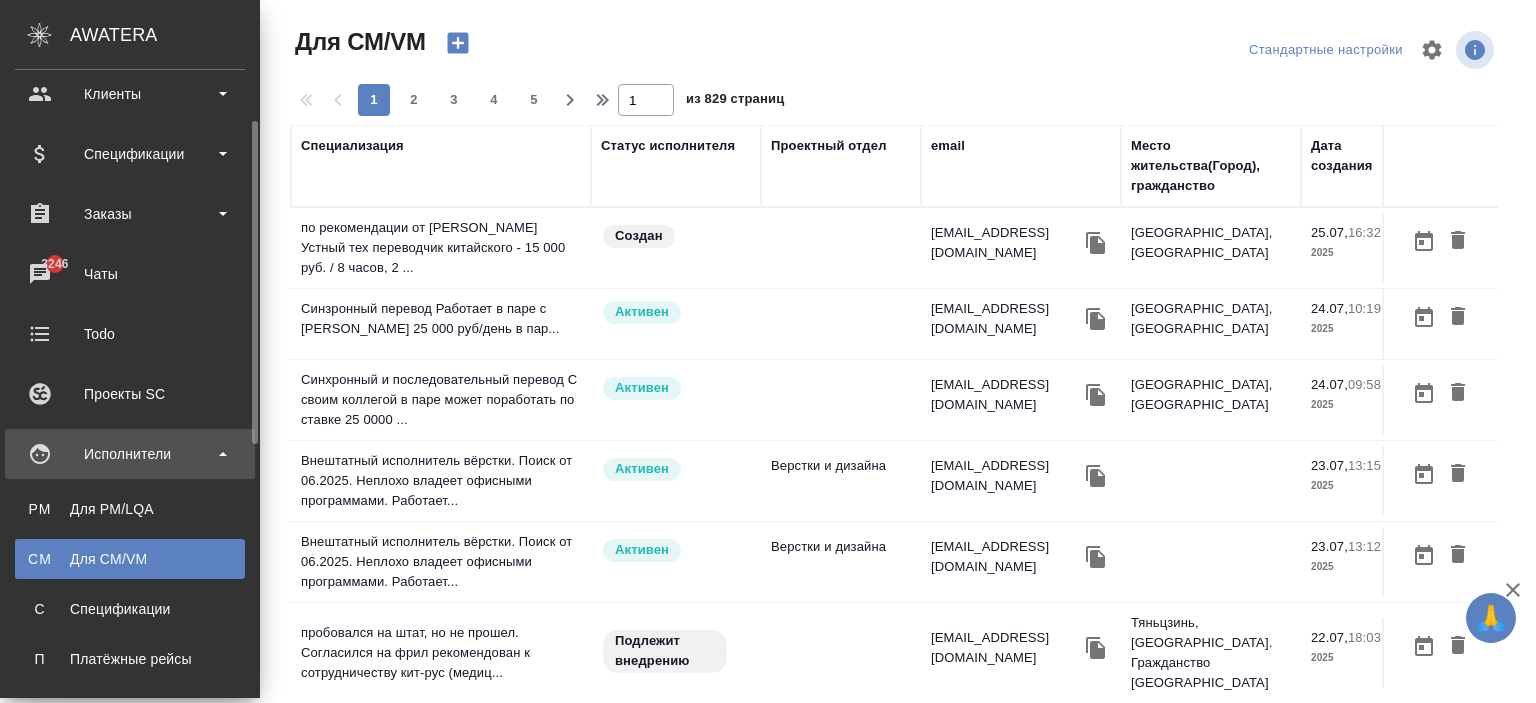 click on "PM Для PM/LQA CM Для CM/VM С Спецификации П Платёжные рейсы" at bounding box center [130, 579] 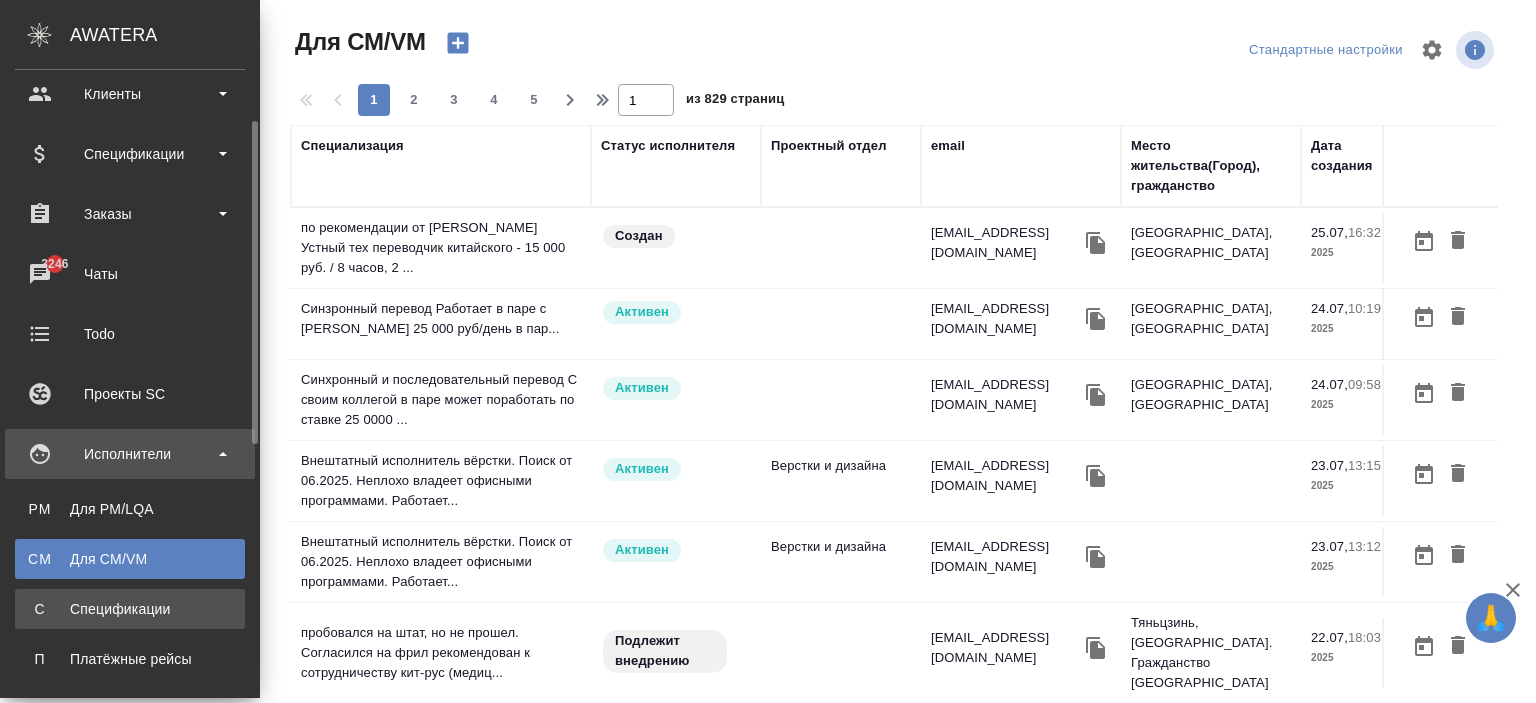 click on "С Спецификации" at bounding box center (130, 609) 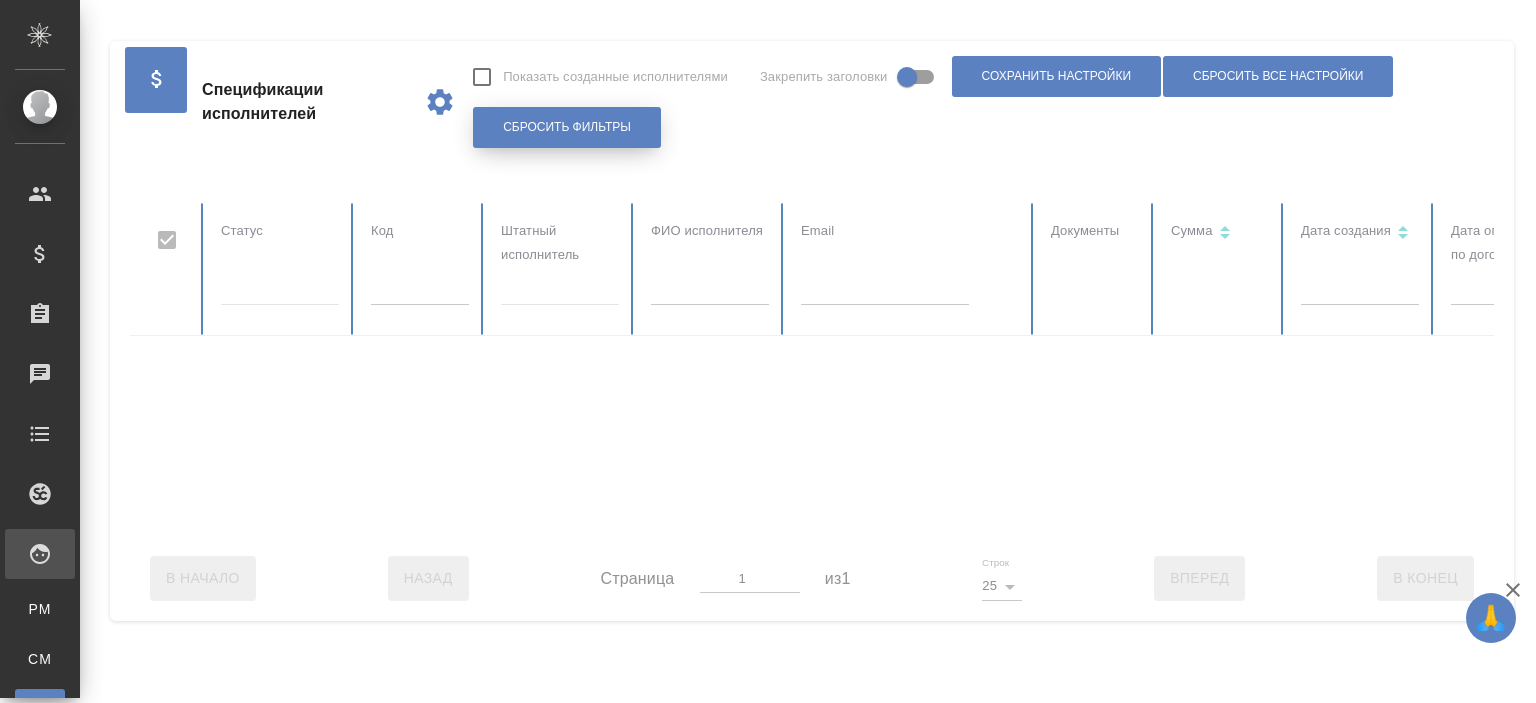 click on "Сбросить фильтры" at bounding box center (567, 127) 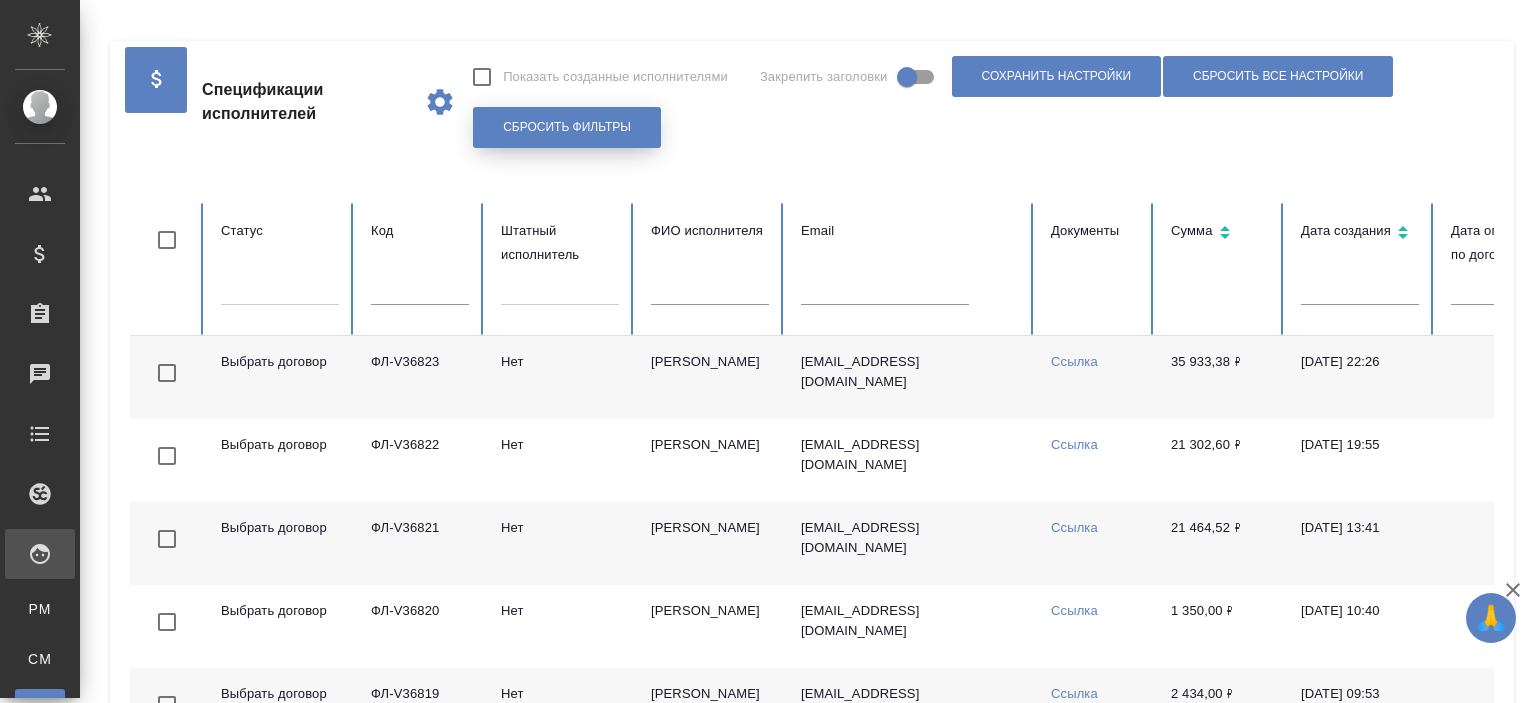 click on "Сбросить фильтры" at bounding box center (567, 127) 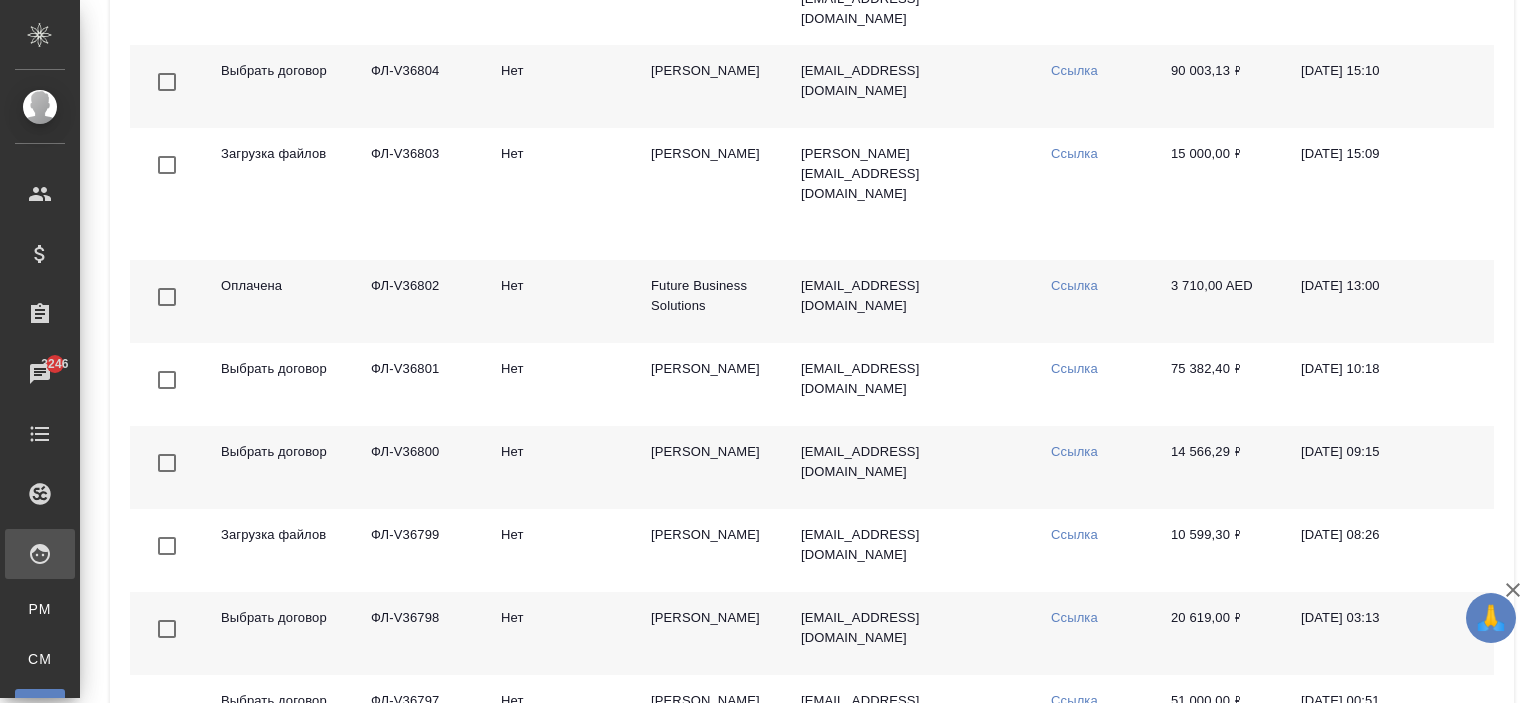 scroll, scrollTop: 1912, scrollLeft: 0, axis: vertical 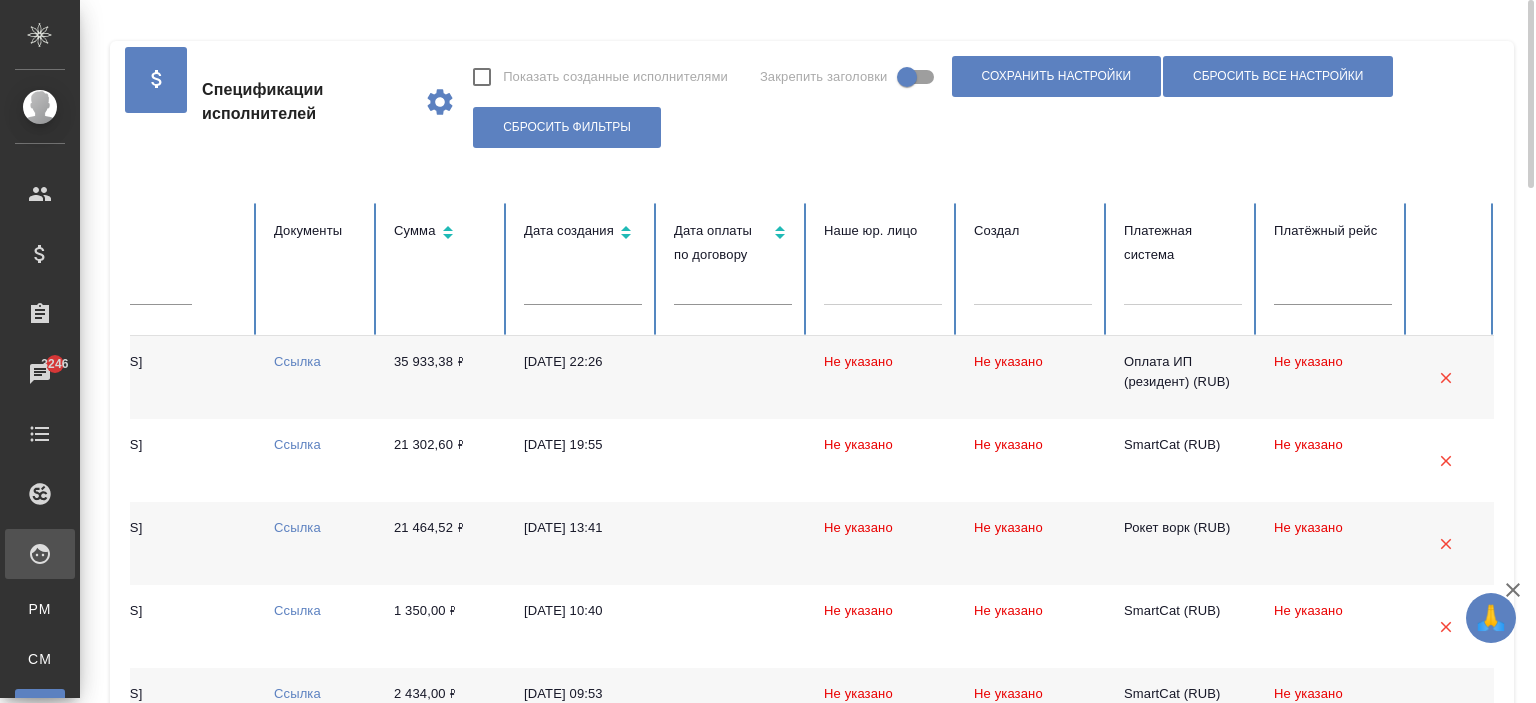 click at bounding box center [1183, 285] 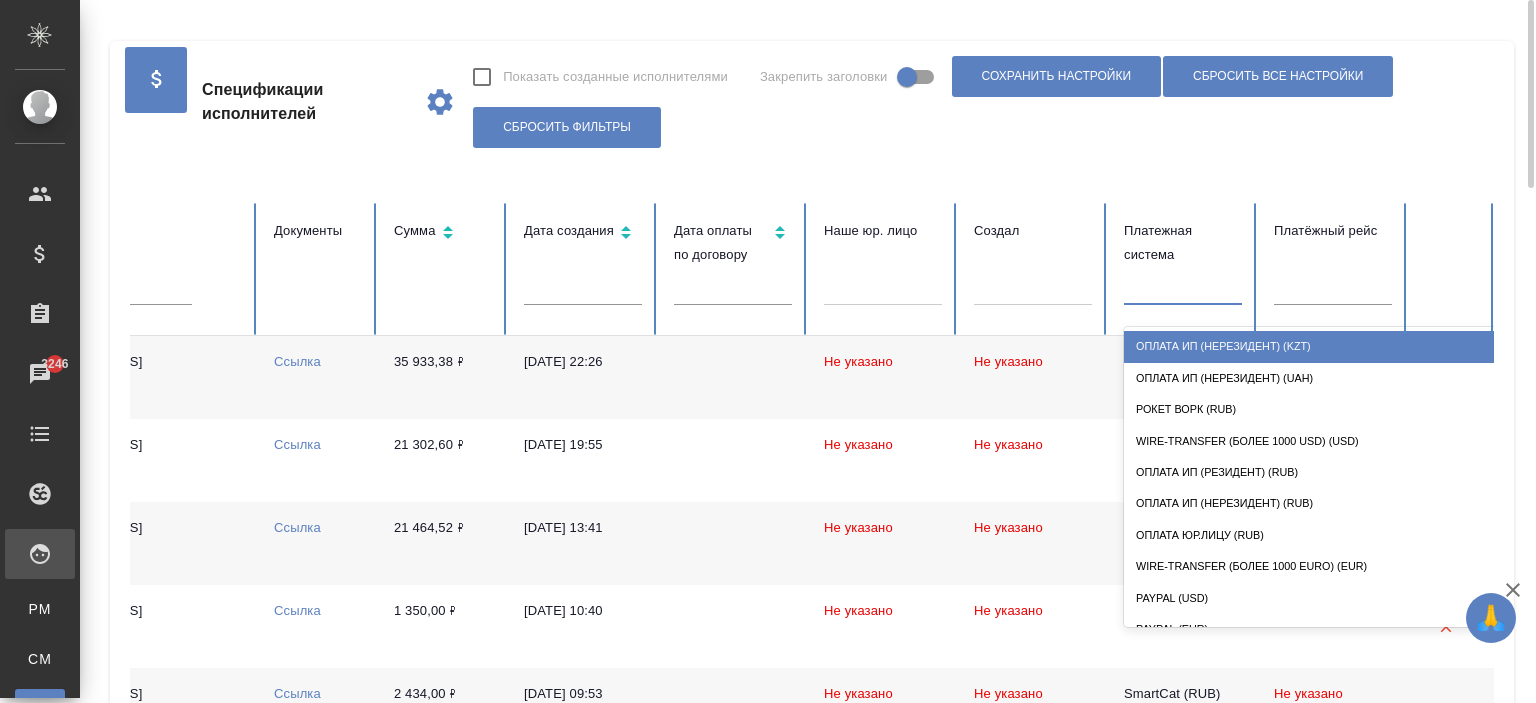 click on "Оплата ИП (нерезидент) (KZT)" at bounding box center [1324, 346] 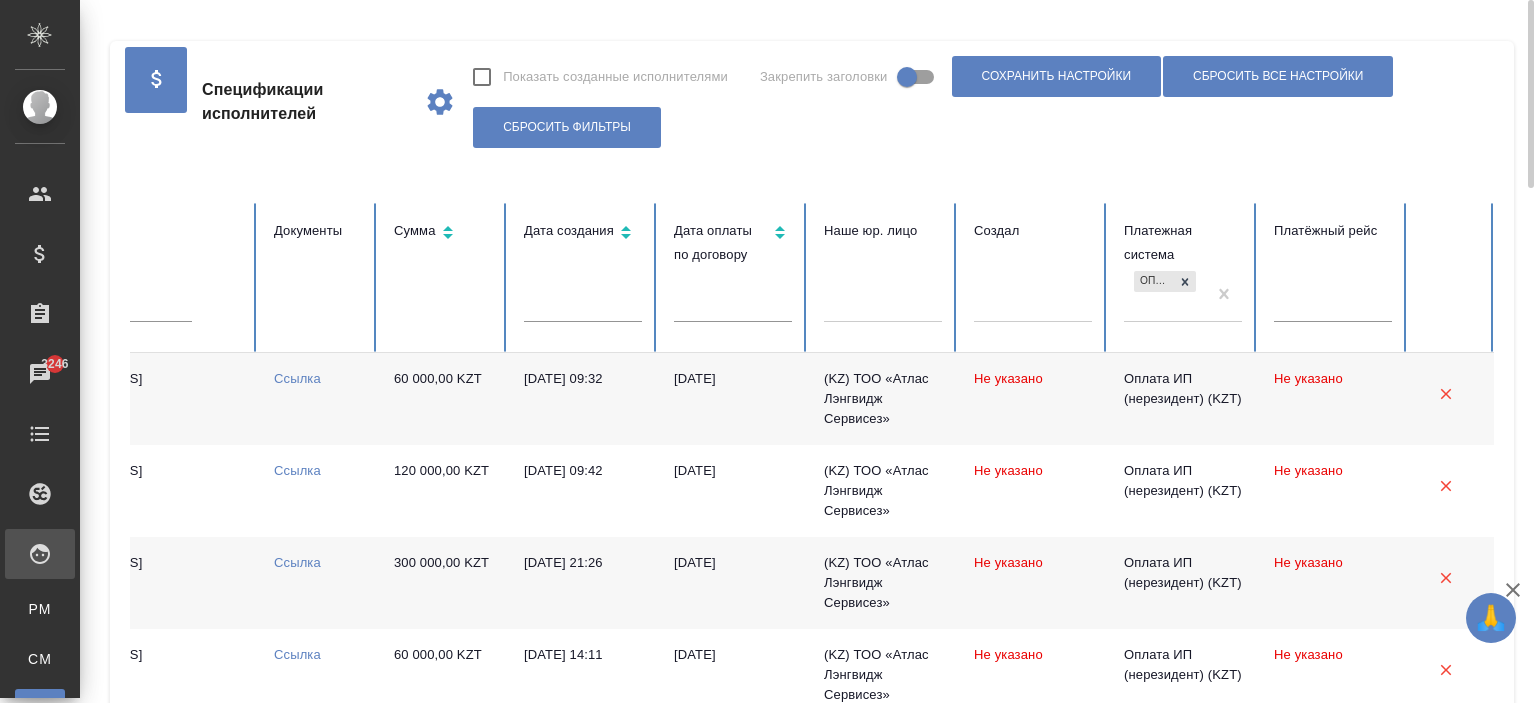 click on "Оплата ИП (нерезидент) (KZT)" at bounding box center [1165, 294] 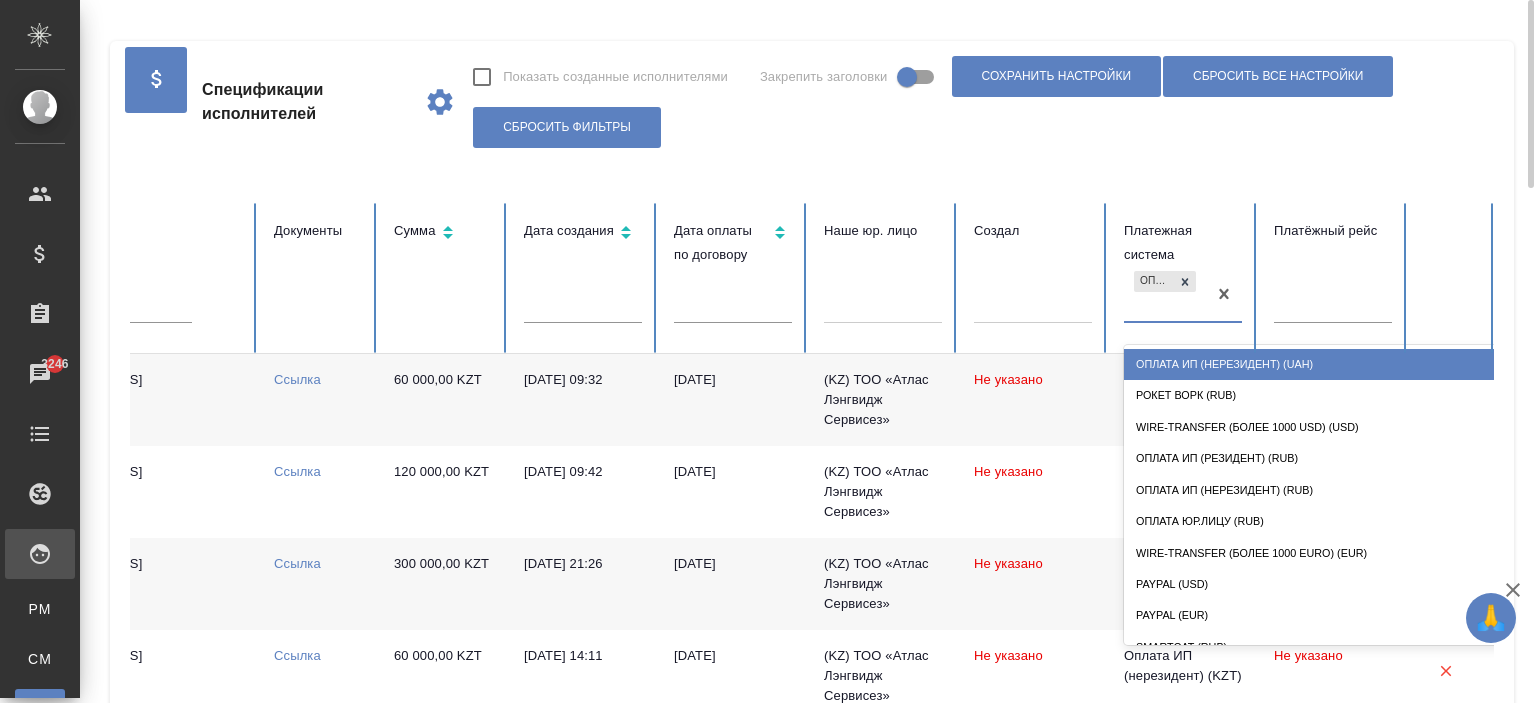 click on "Оплата ИП (нерезидент) (UAH)" at bounding box center (1324, 364) 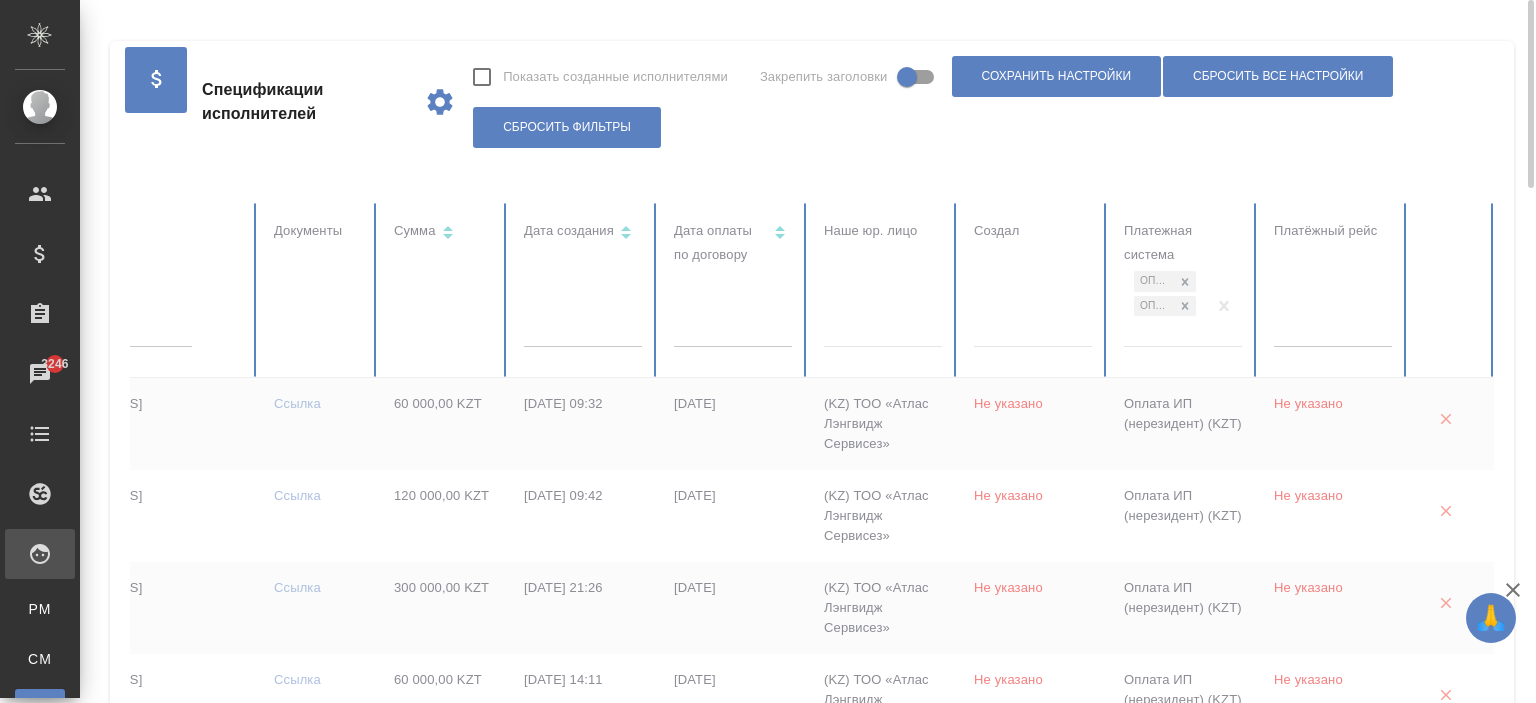 click on "Оплата ИП (нерезидент) (KZT) Оплата ИП (нерезидент) (UAH)" at bounding box center (1165, 306) 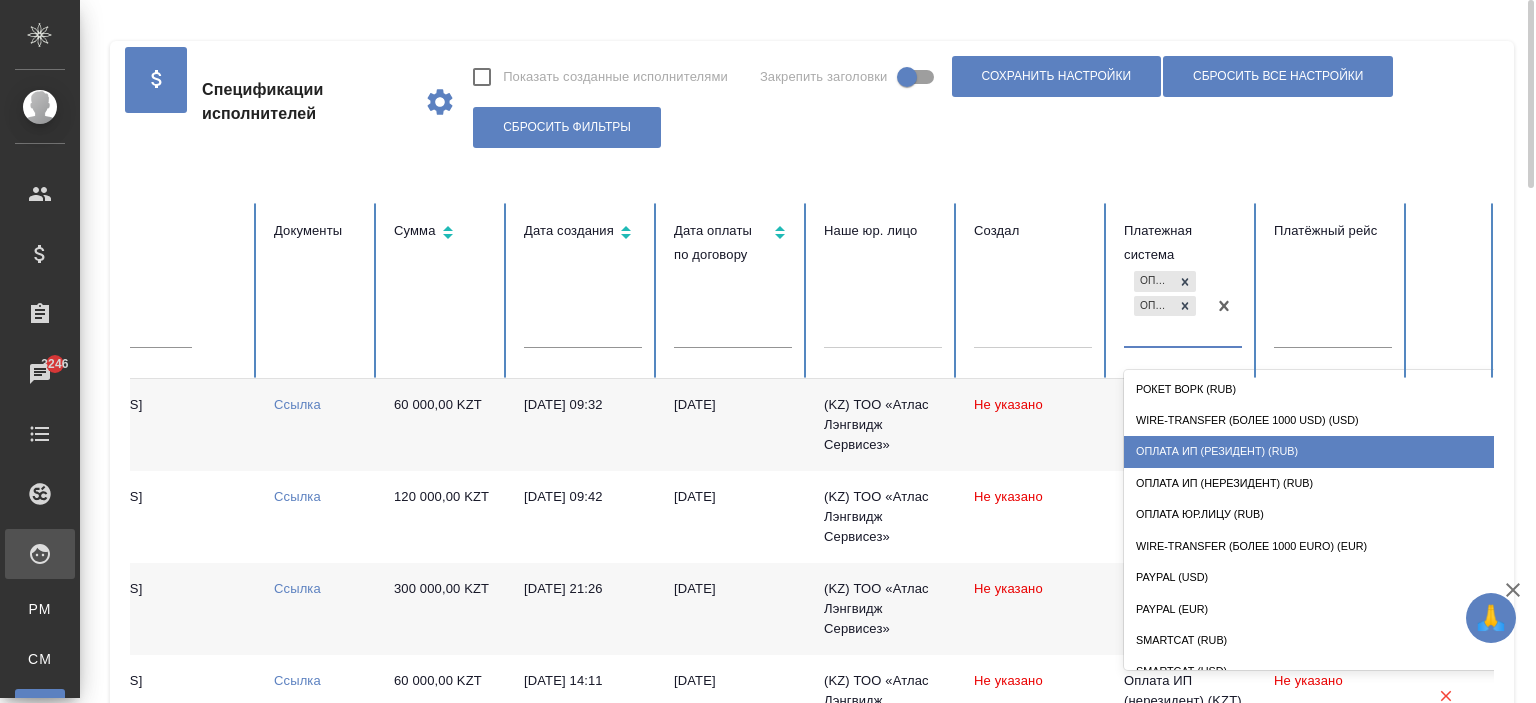 click on "Оплата ИП (резидент) (RUB)" at bounding box center [1324, 451] 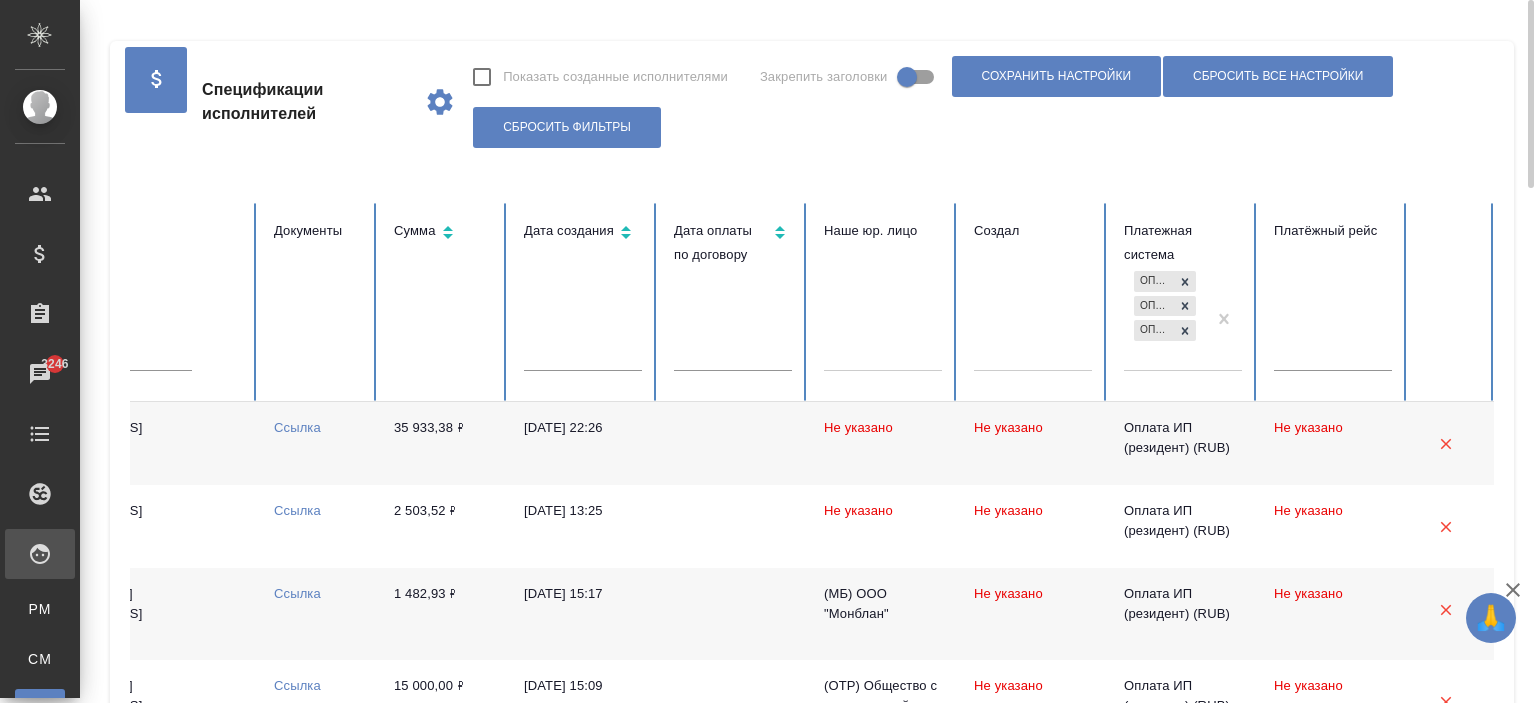 click on "Оплата ИП (нерезидент) (KZT) Оплата ИП (нерезидент) (UAH) Оплата ИП (резидент) (RUB)" at bounding box center (1165, 318) 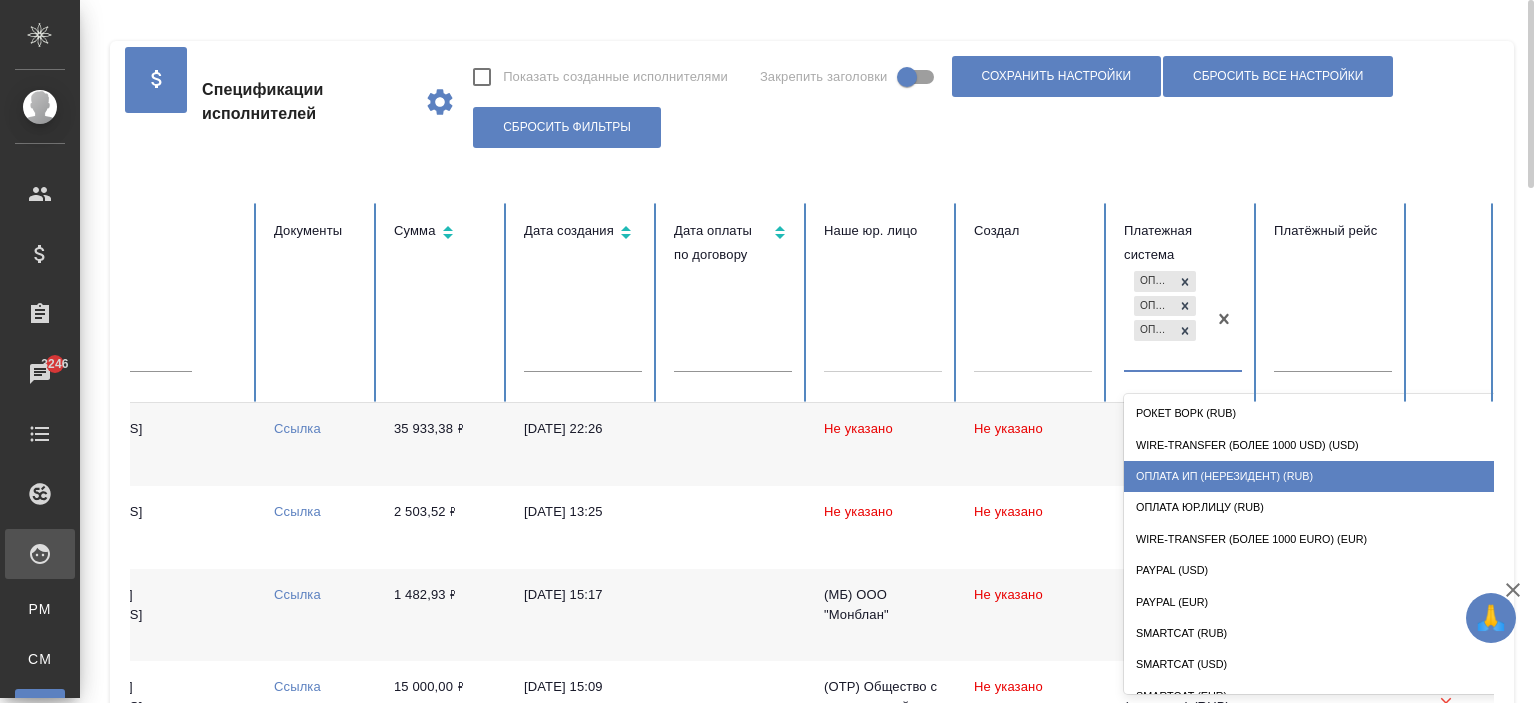 click on "Оплата ИП (нерезидент) (RUB)" at bounding box center (1324, 476) 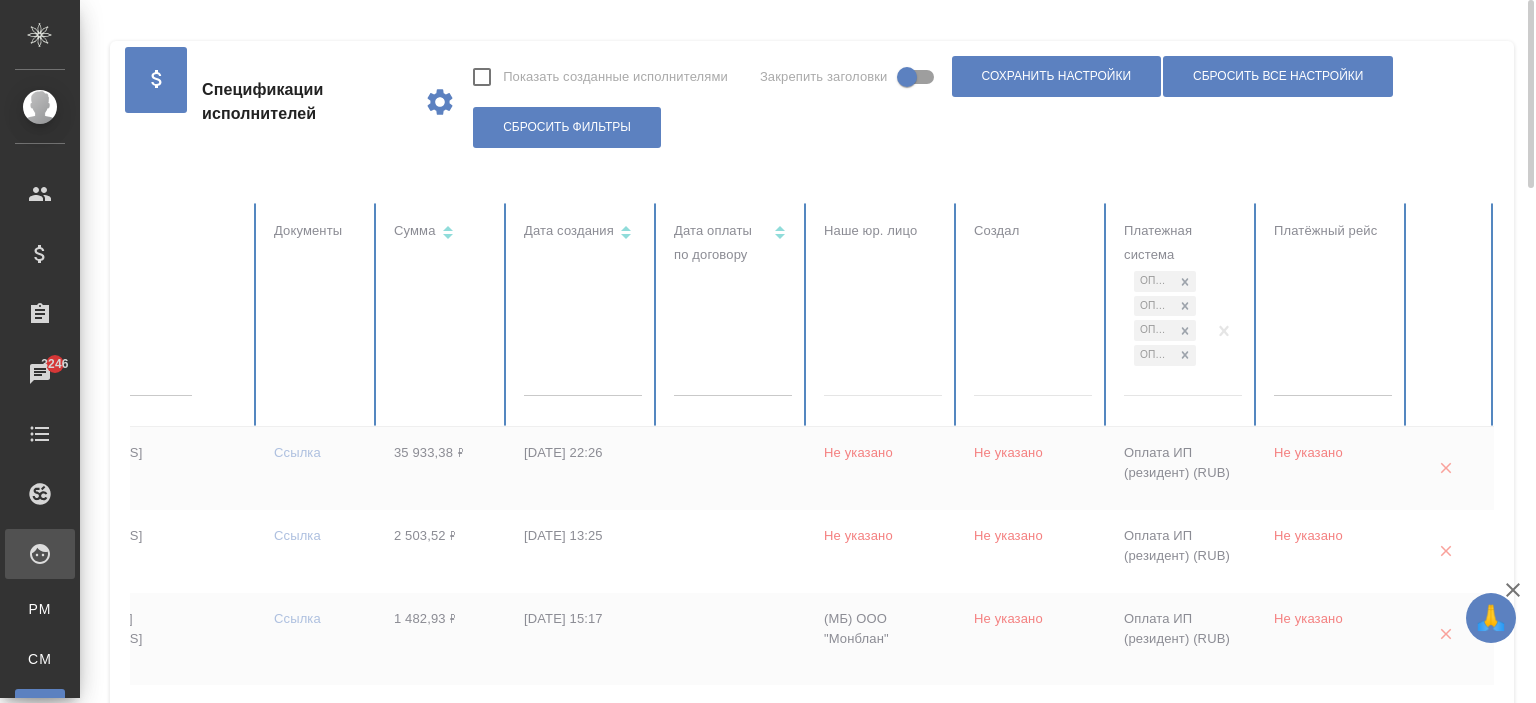 click on "Оплата ИП (нерезидент) (KZT) Оплата ИП (нерезидент) (UAH) Оплата ИП (резидент) (RUB) Оплата ИП (нерезидент) (RUB)" at bounding box center (1165, 330) 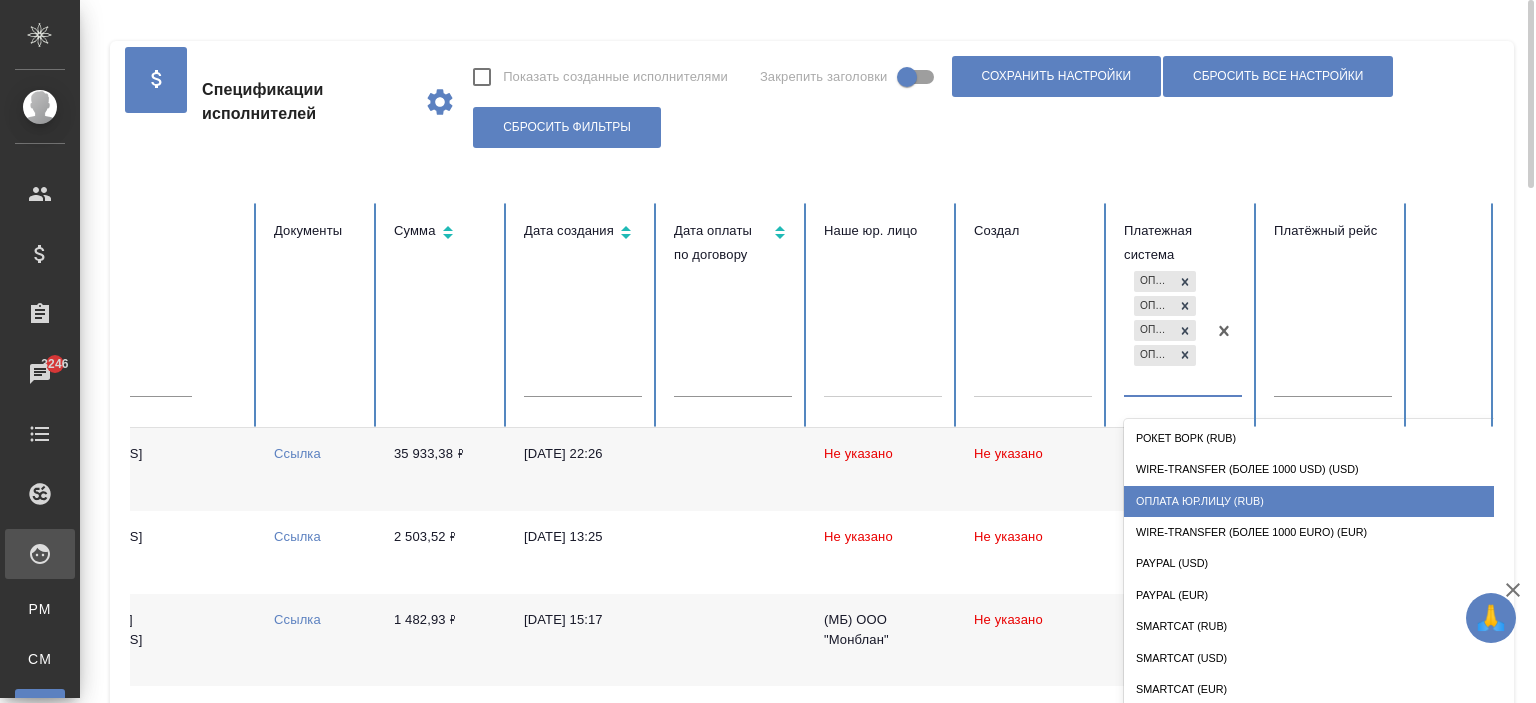 click on "Оплата Юр.лицу (RUB)" at bounding box center [1324, 501] 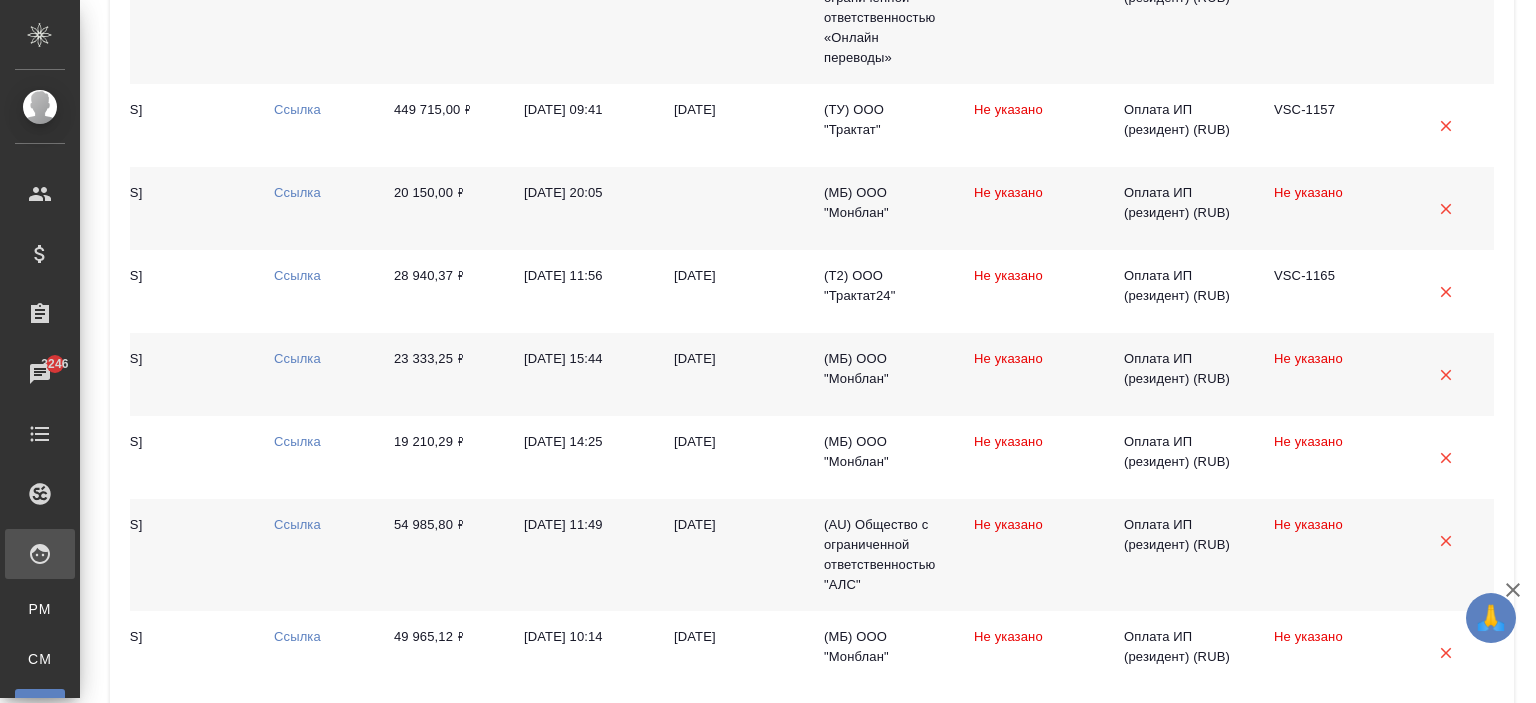 scroll, scrollTop: 2163, scrollLeft: 0, axis: vertical 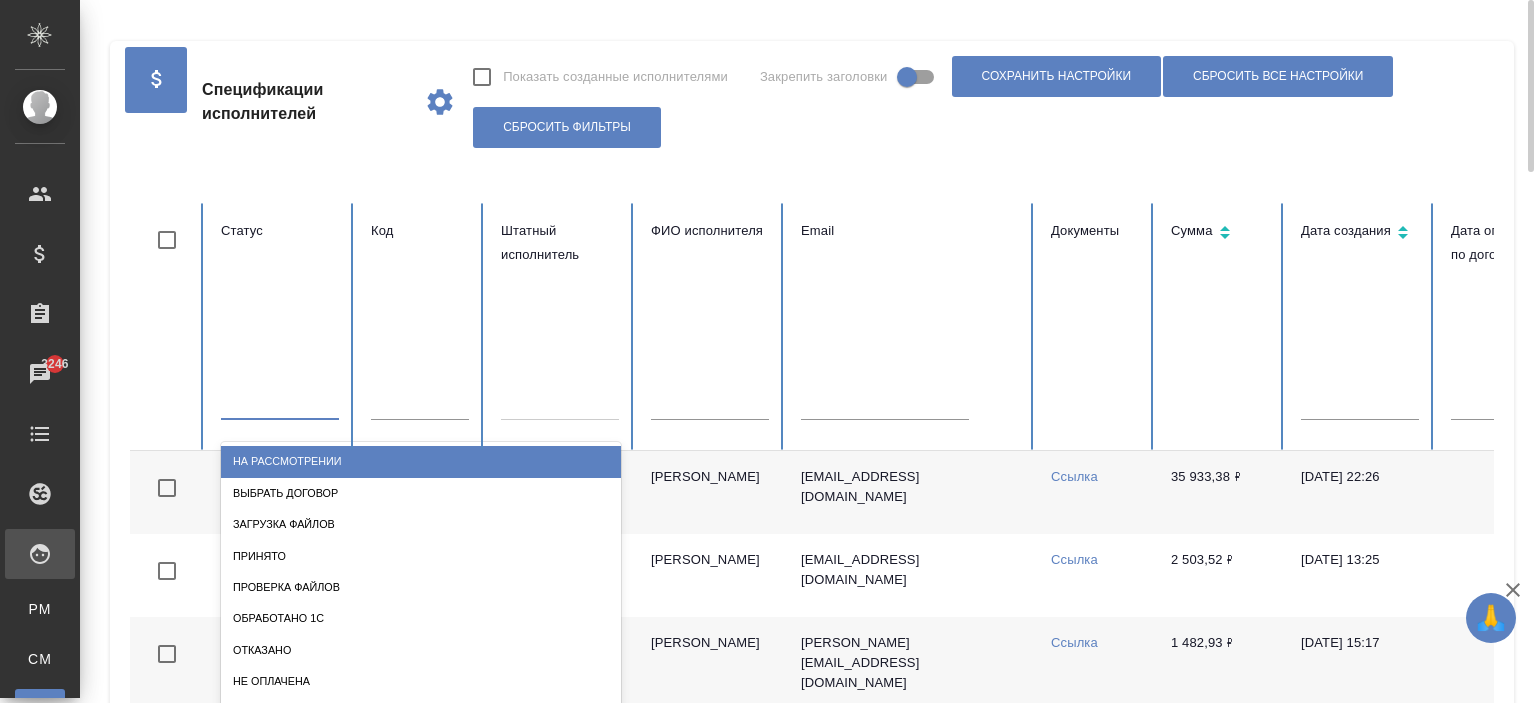 click at bounding box center [280, 400] 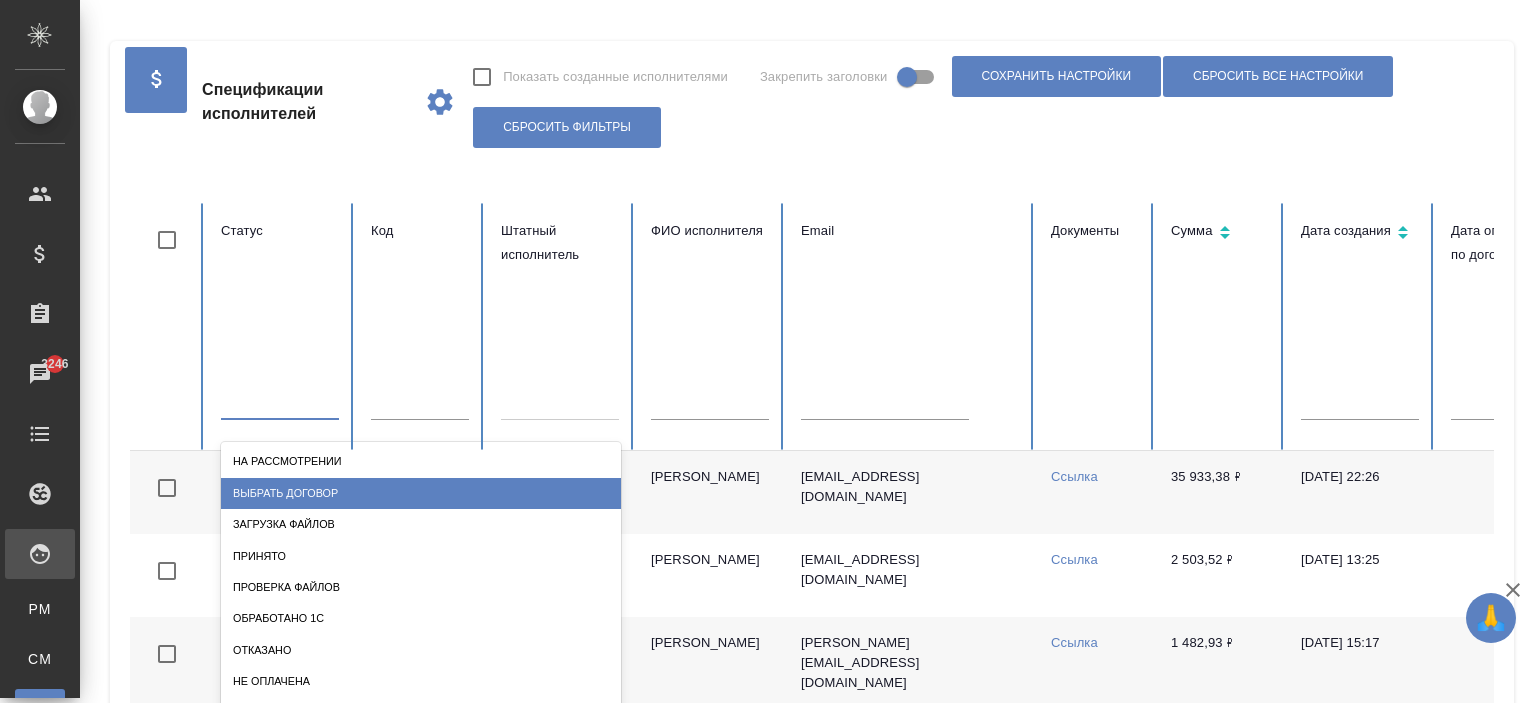 click on "Выбрать договор" at bounding box center [421, 493] 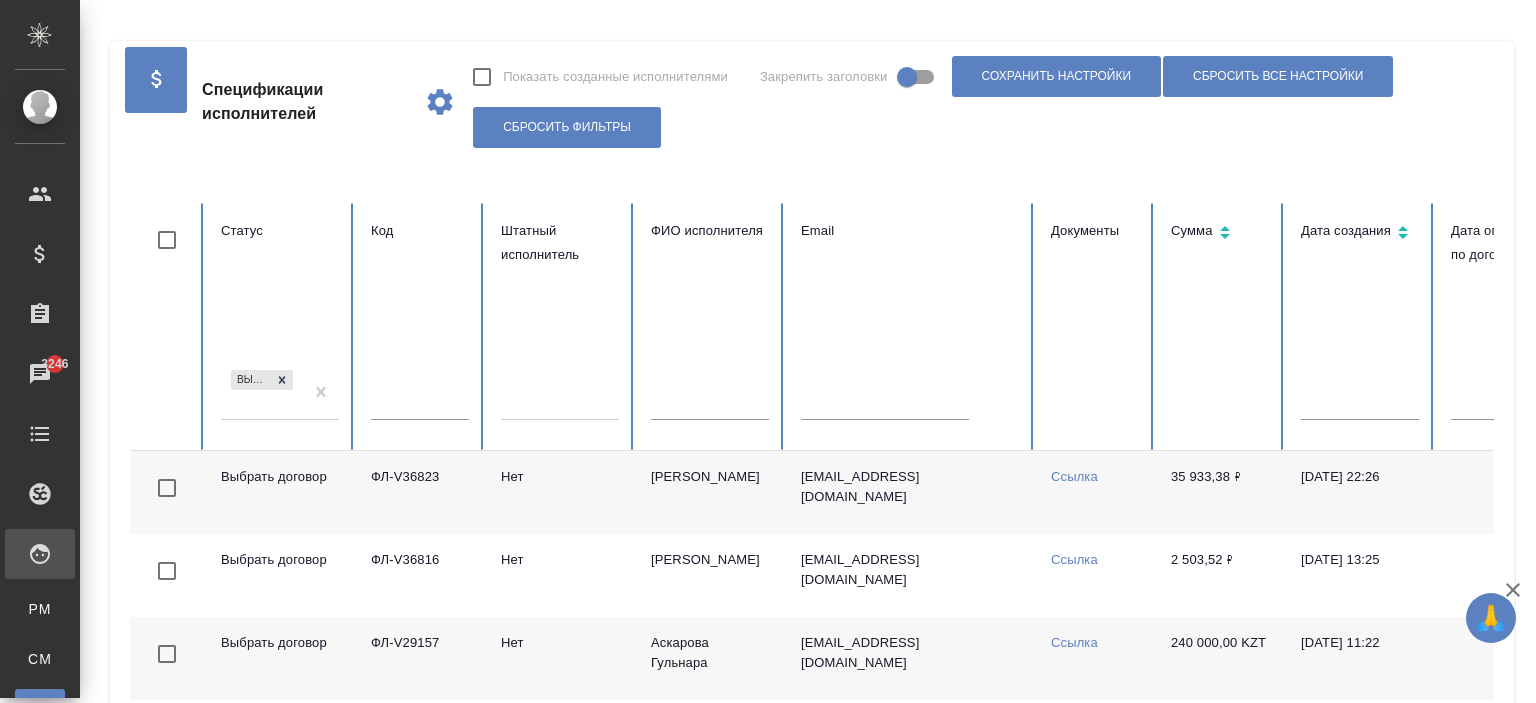 click on "Выбрать договор" at bounding box center (280, 400) 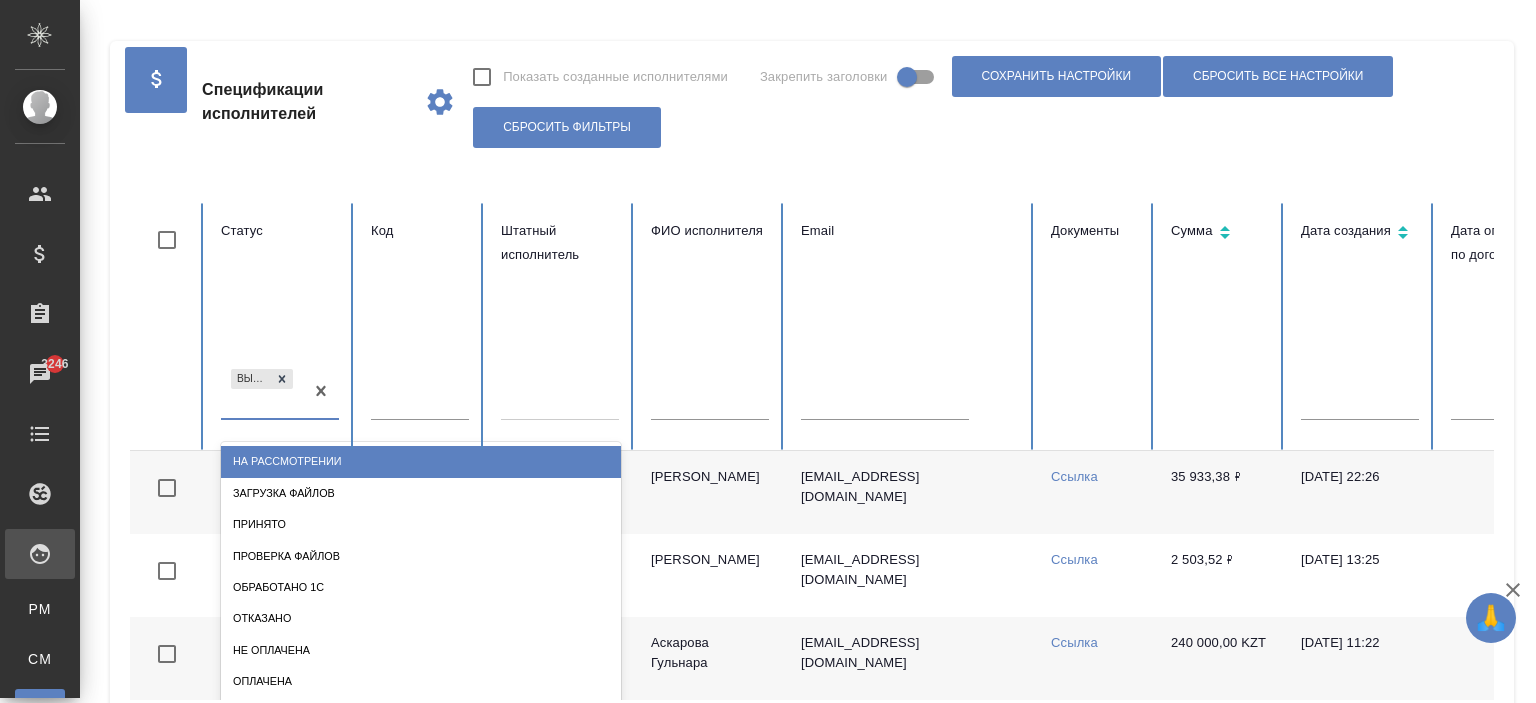 scroll, scrollTop: 32, scrollLeft: 0, axis: vertical 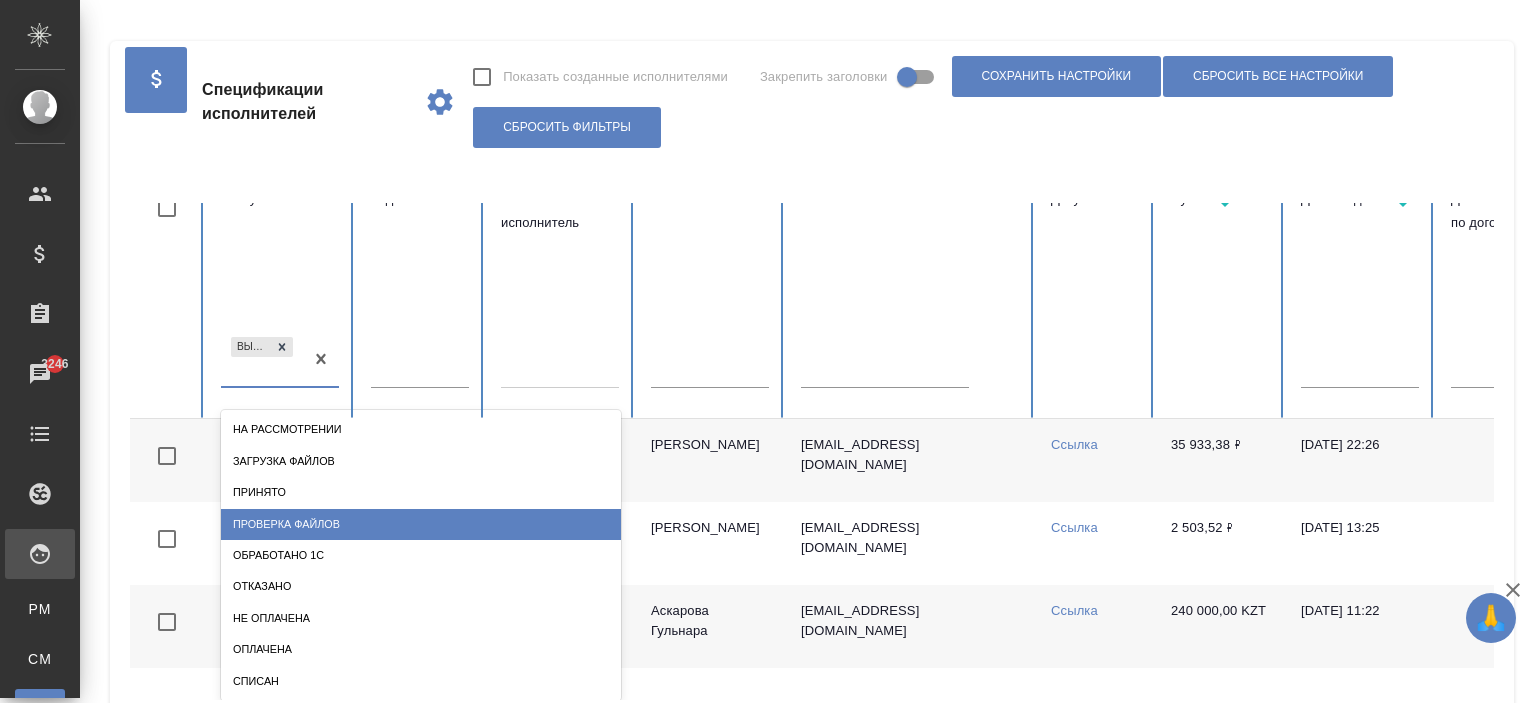 click on "Проверка файлов" at bounding box center [421, 524] 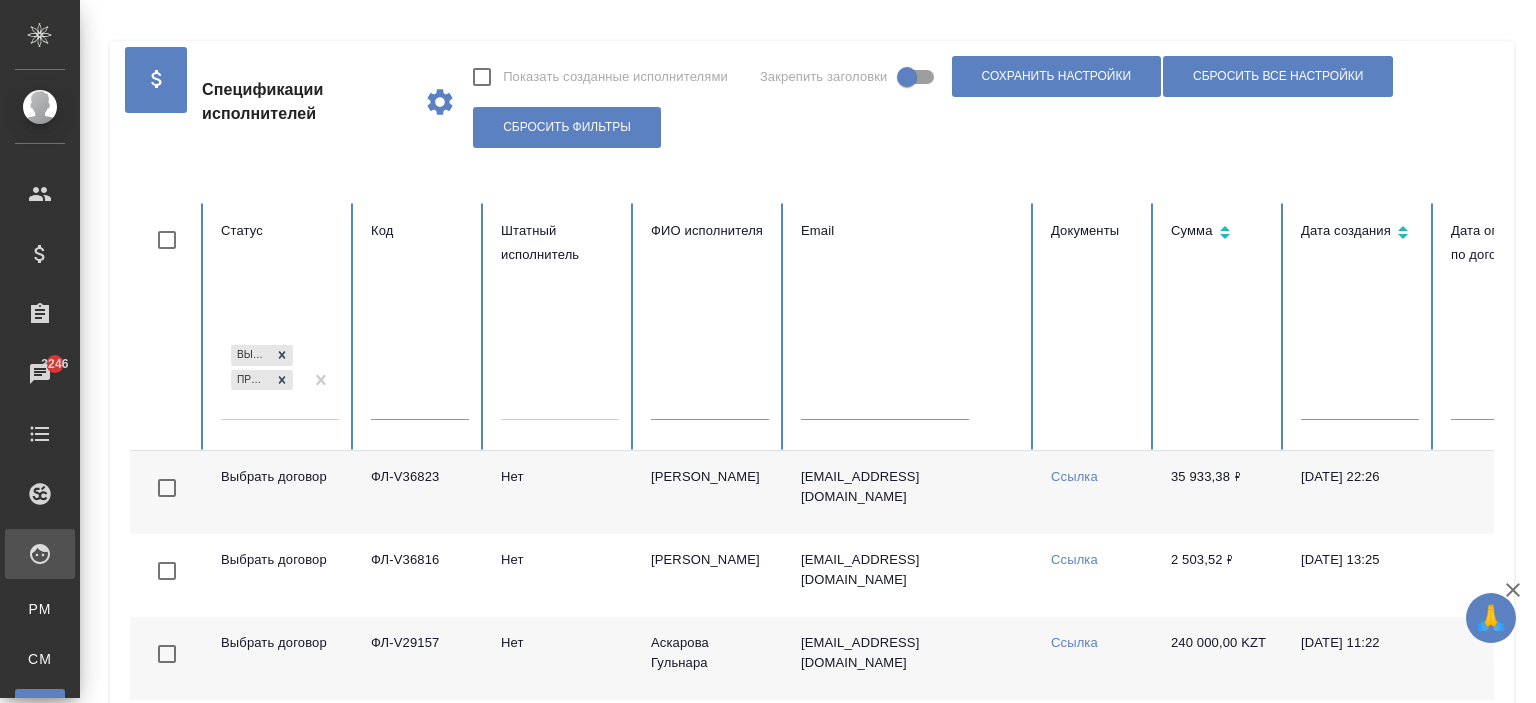 scroll, scrollTop: 0, scrollLeft: 0, axis: both 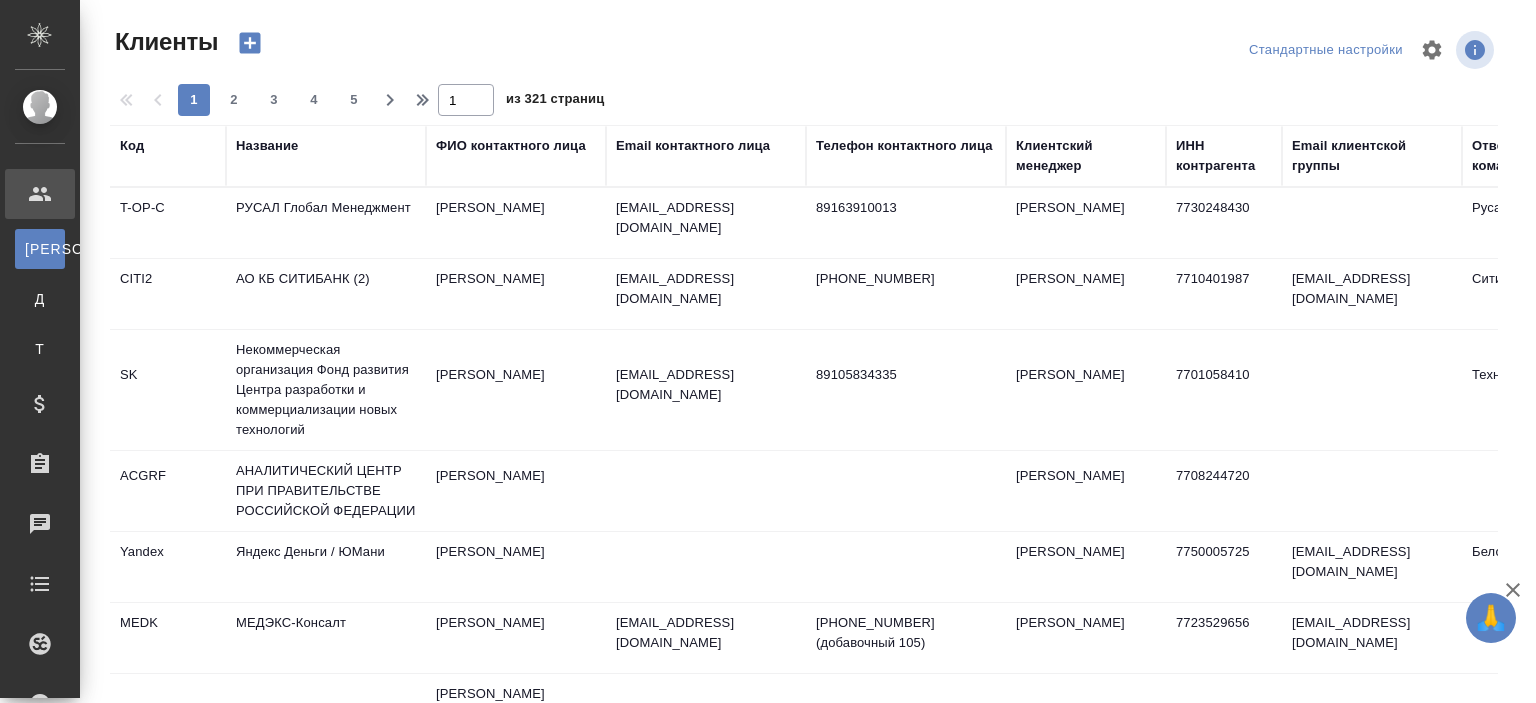 select on "RU" 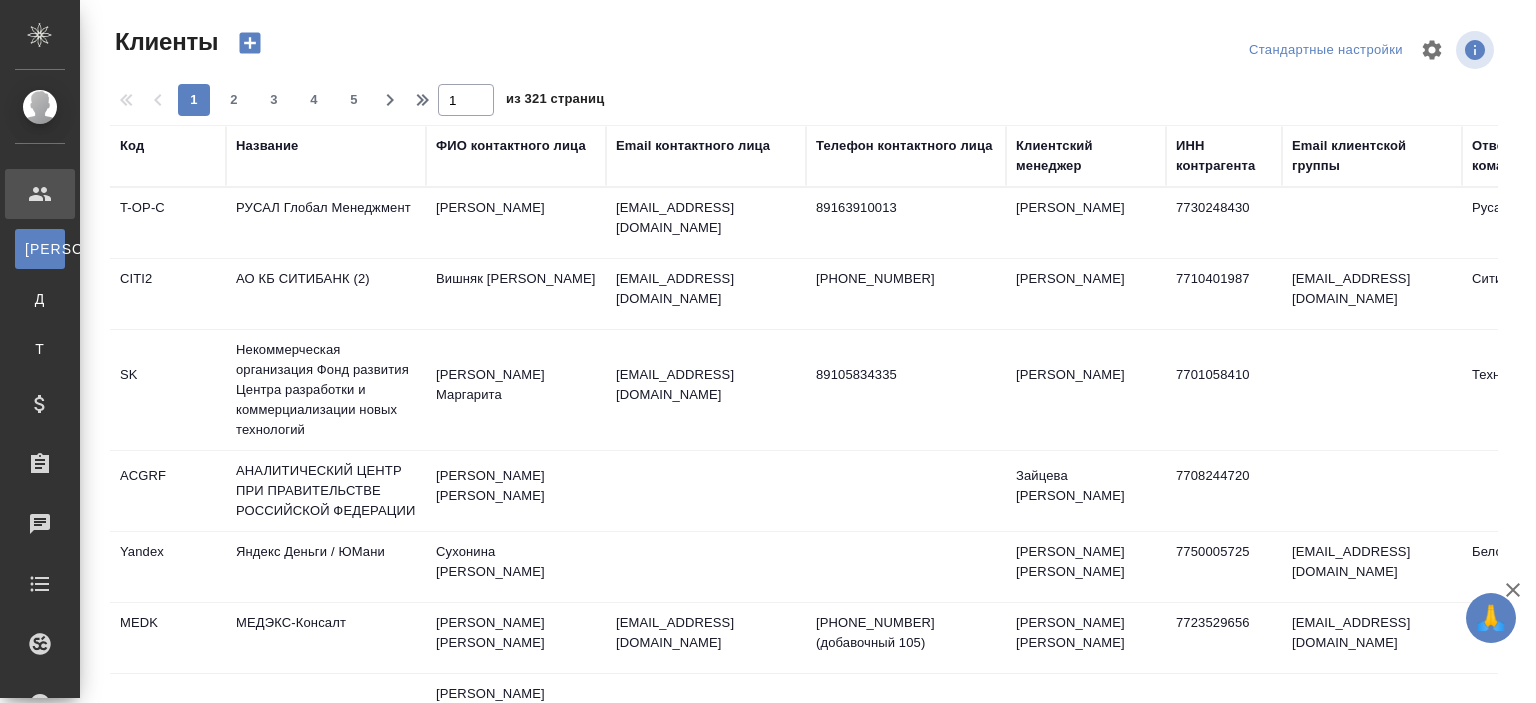 select on "RU" 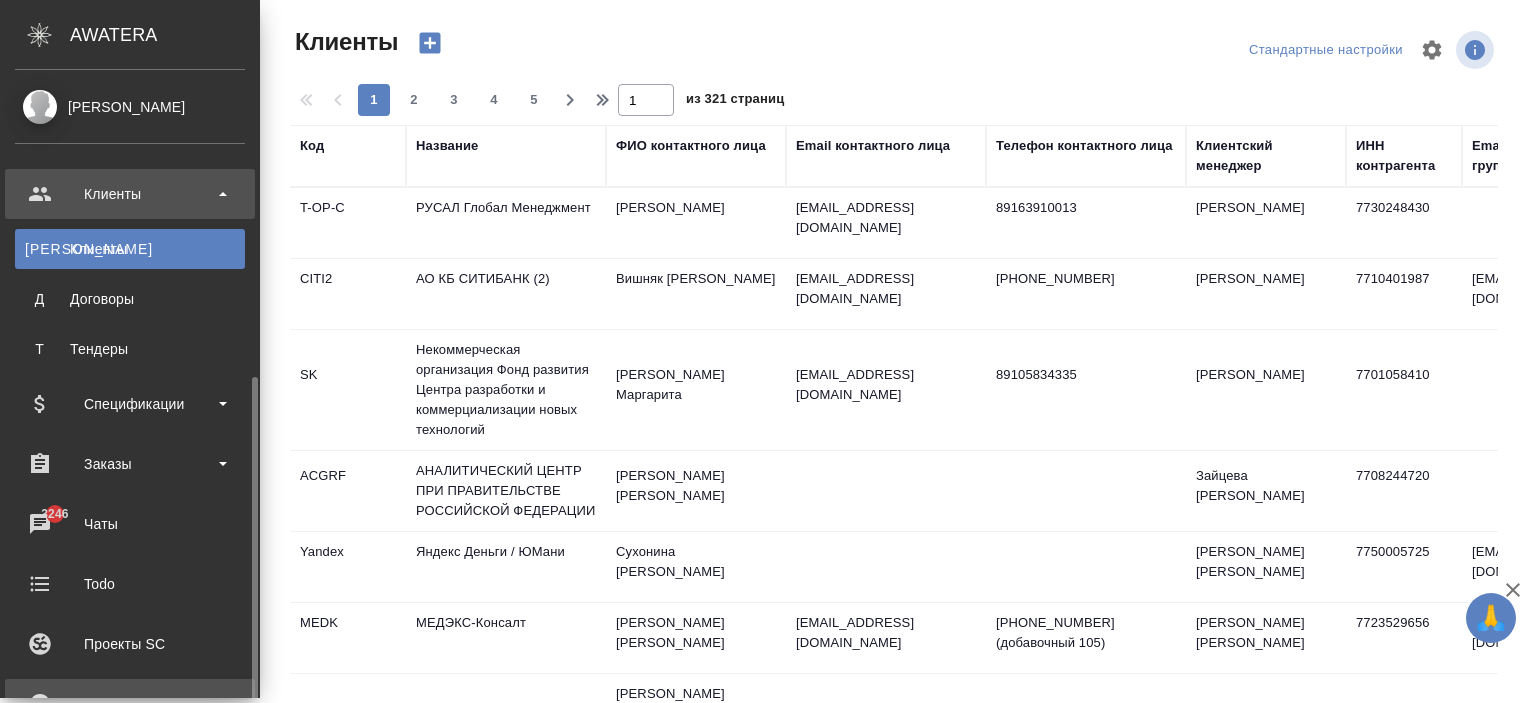 scroll, scrollTop: 200, scrollLeft: 0, axis: vertical 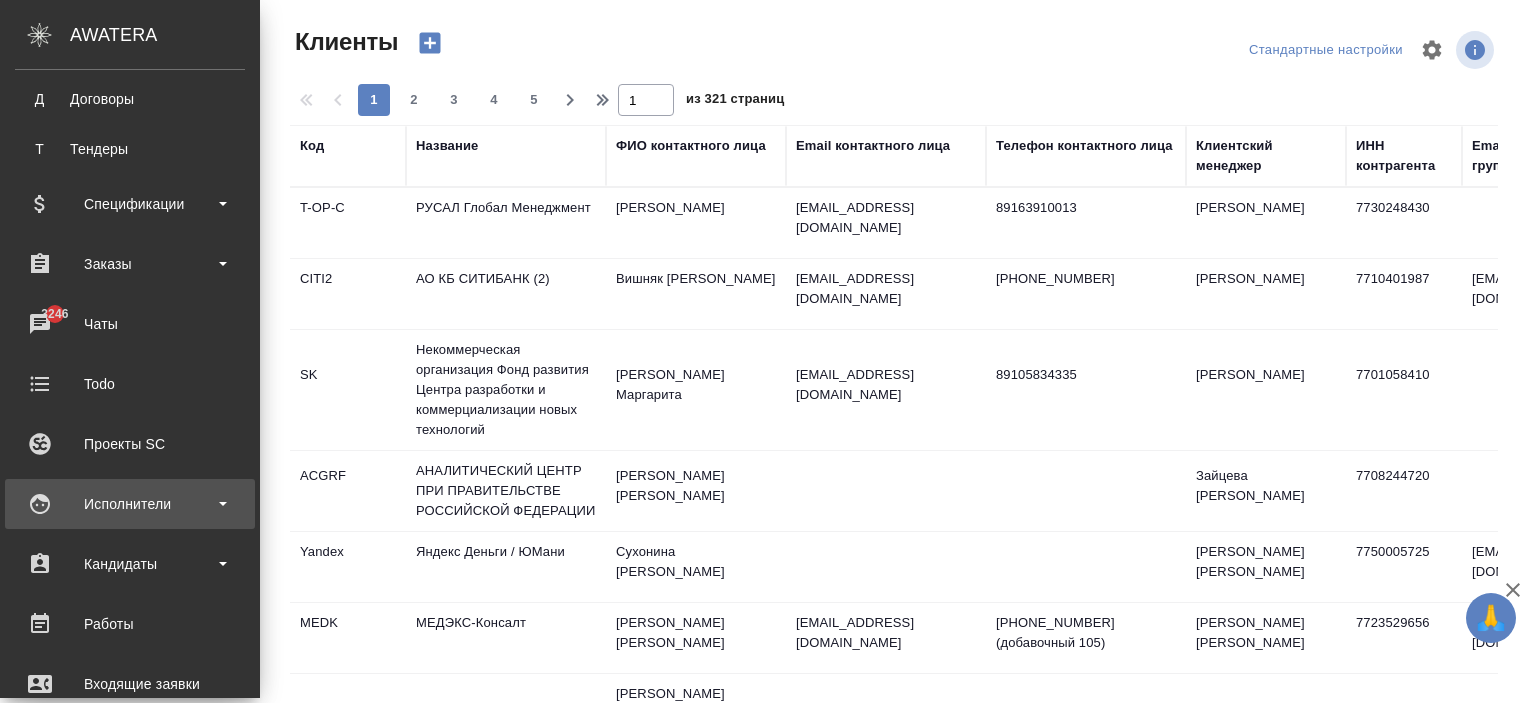 click on "Исполнители" at bounding box center [130, 504] 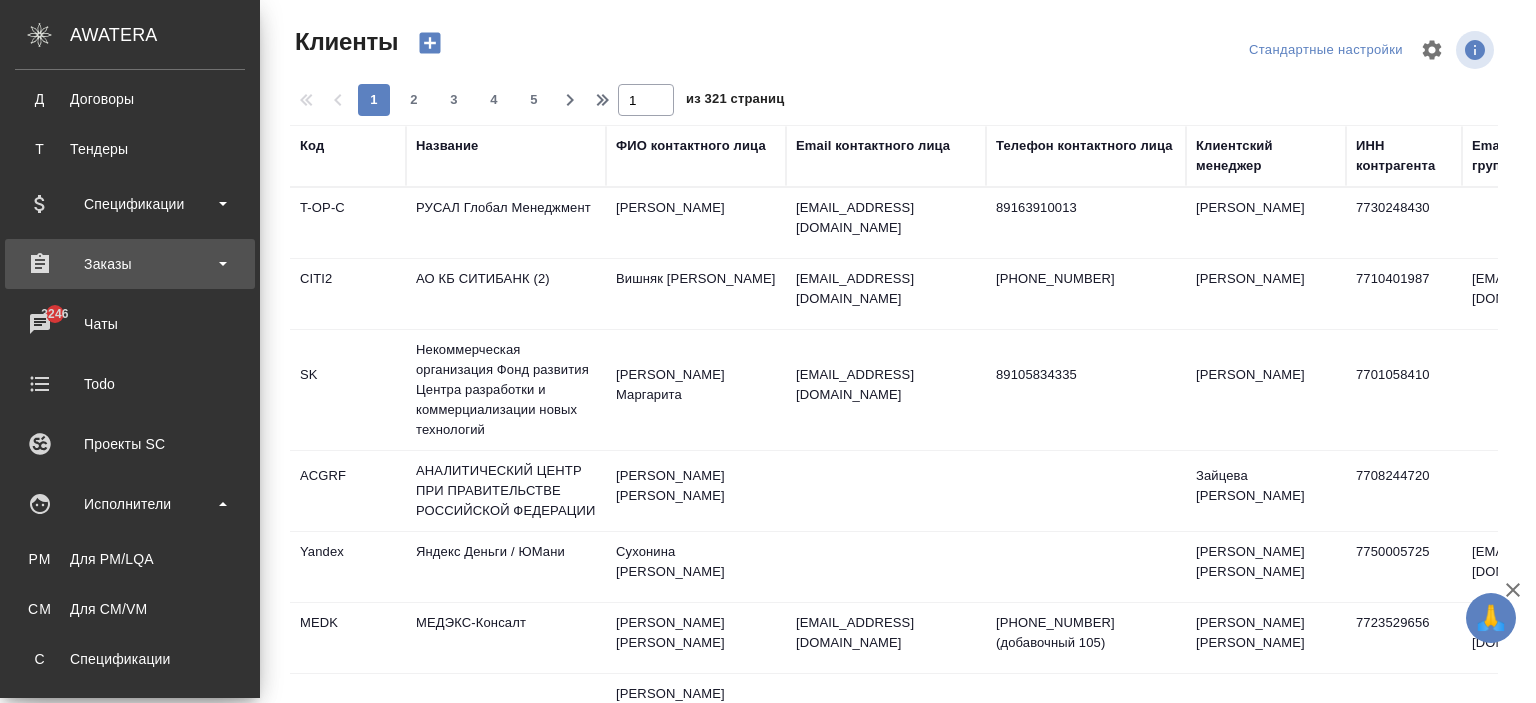 click on "Заказы" at bounding box center (130, 264) 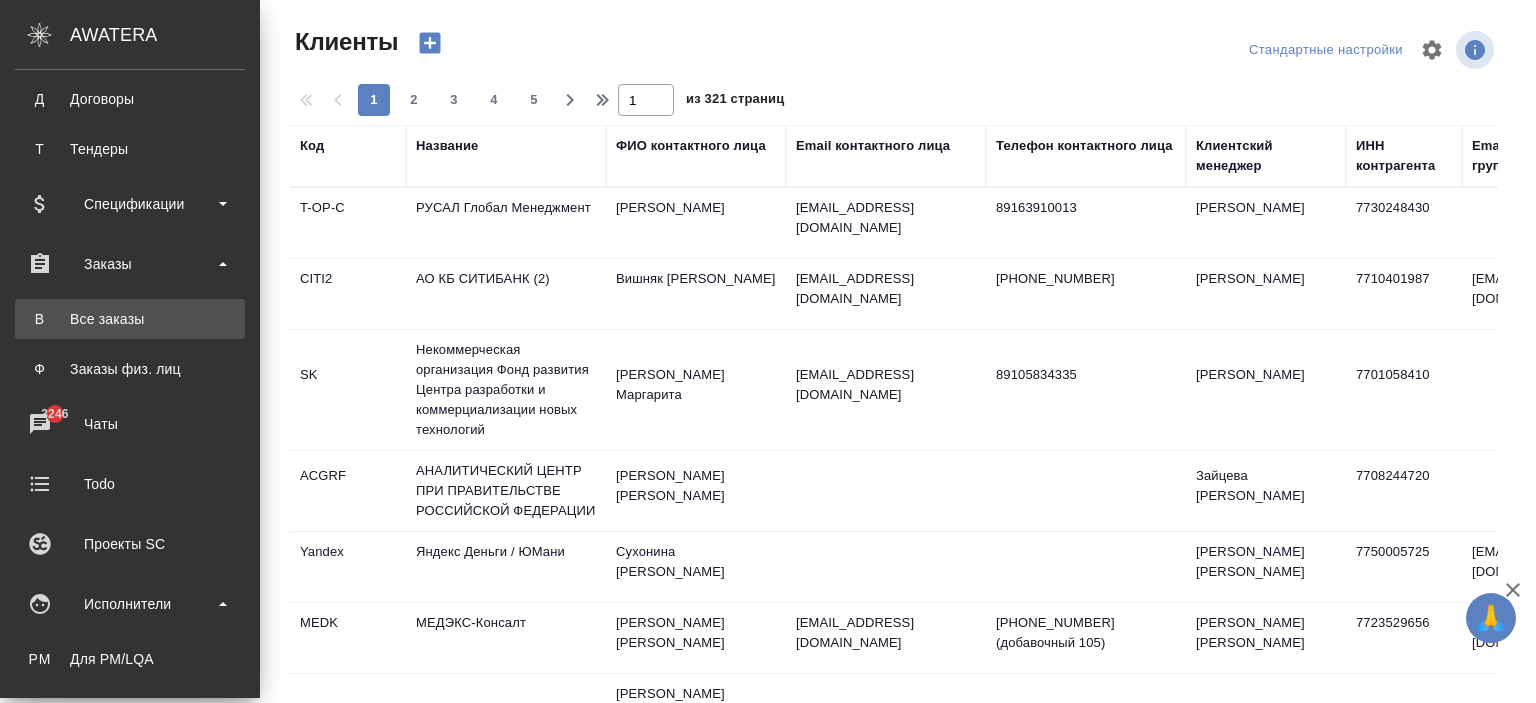 click on "Все заказы" at bounding box center (130, 319) 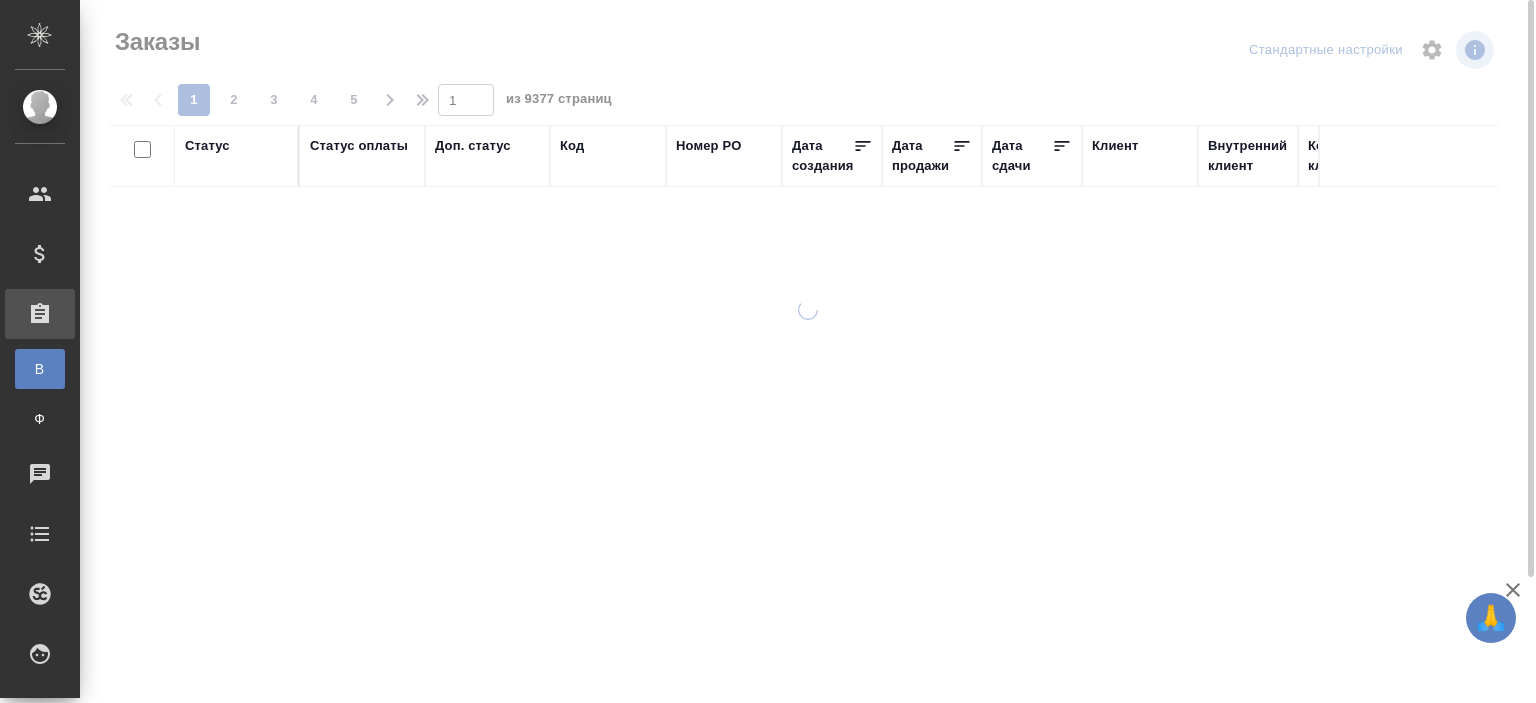 click on "Код" at bounding box center [572, 146] 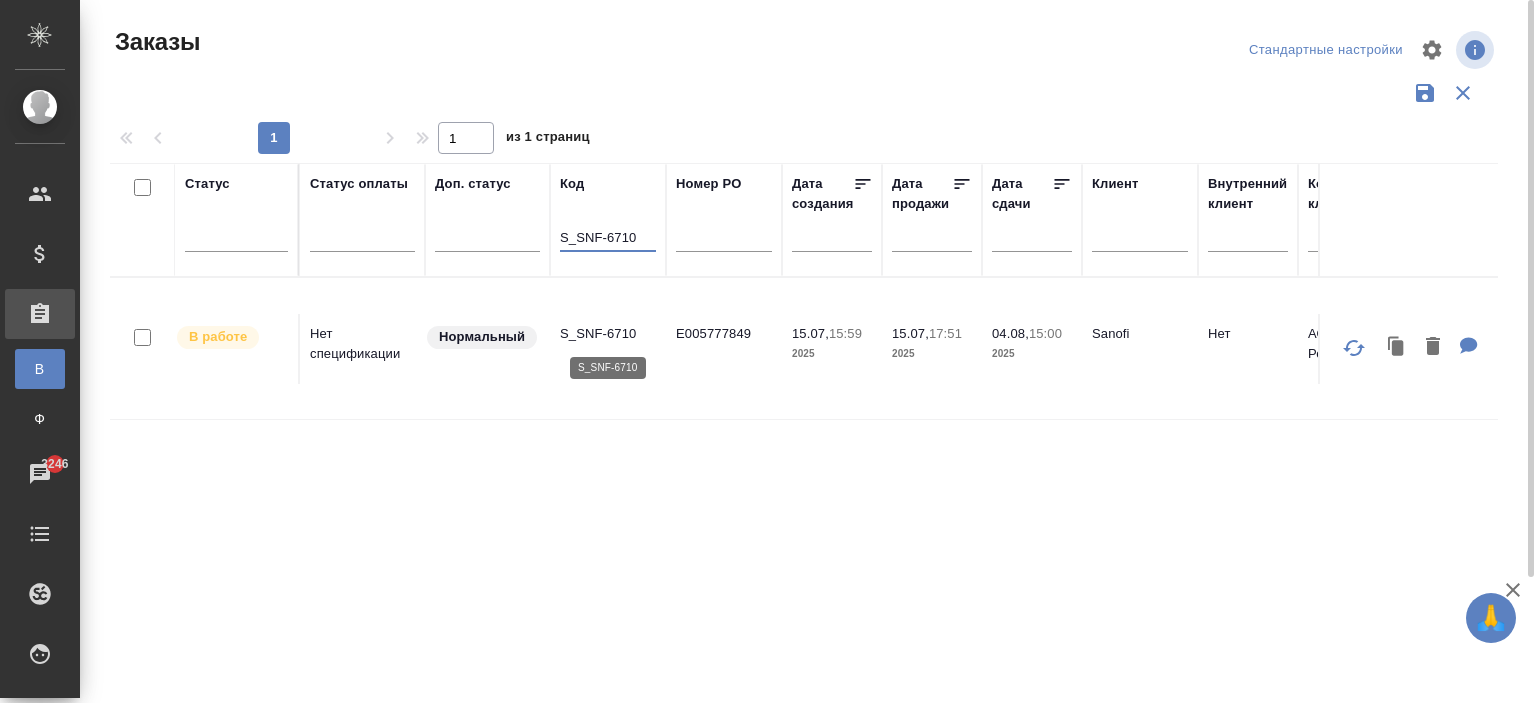 type on "S_SNF-6710" 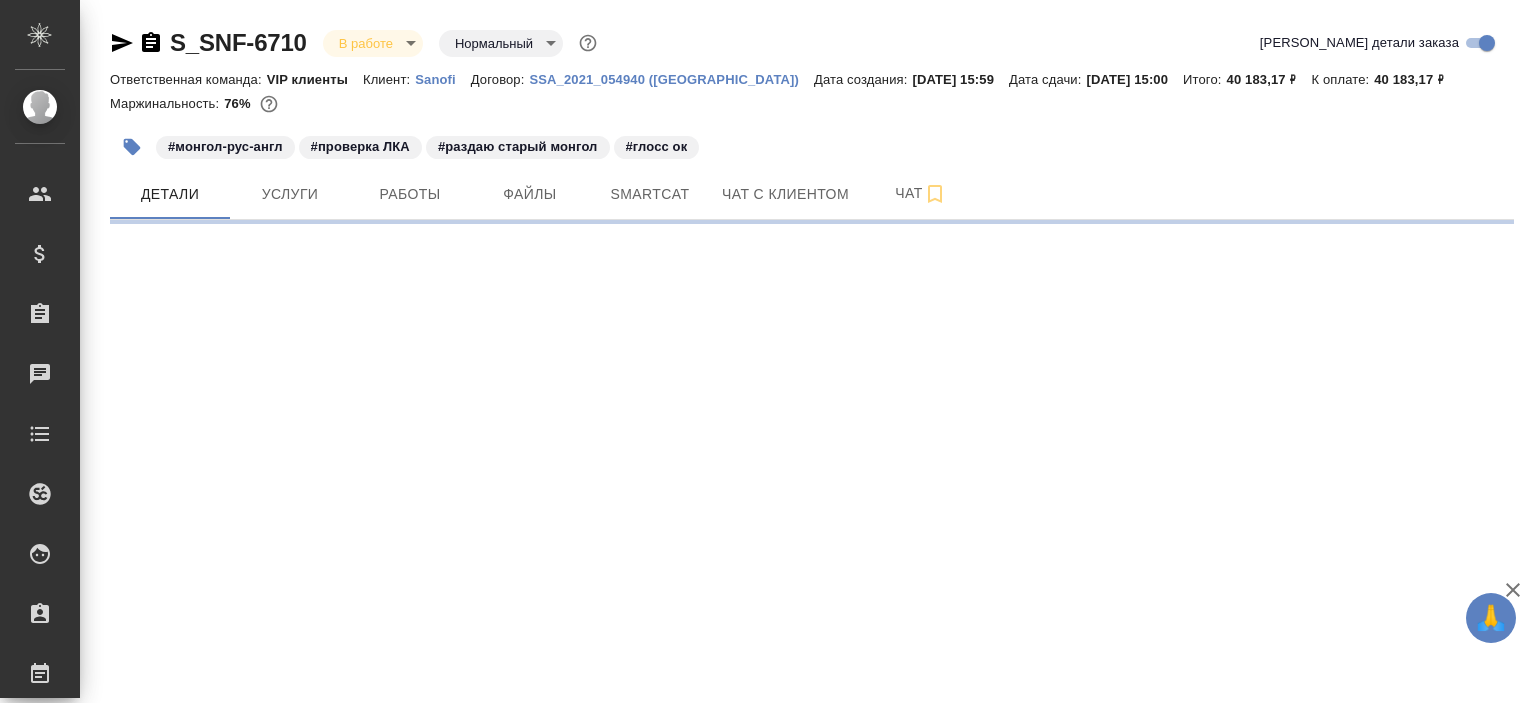 scroll, scrollTop: 0, scrollLeft: 0, axis: both 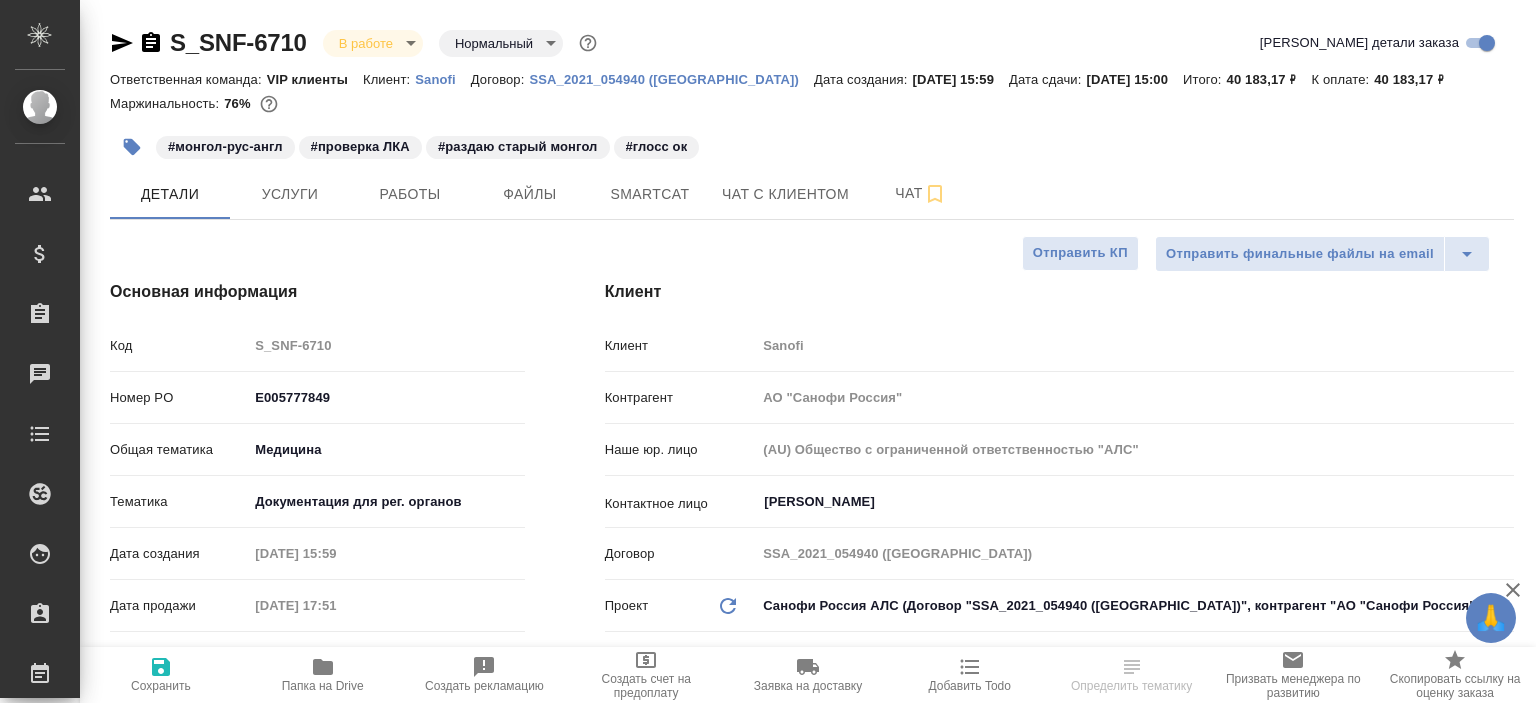 type on "x" 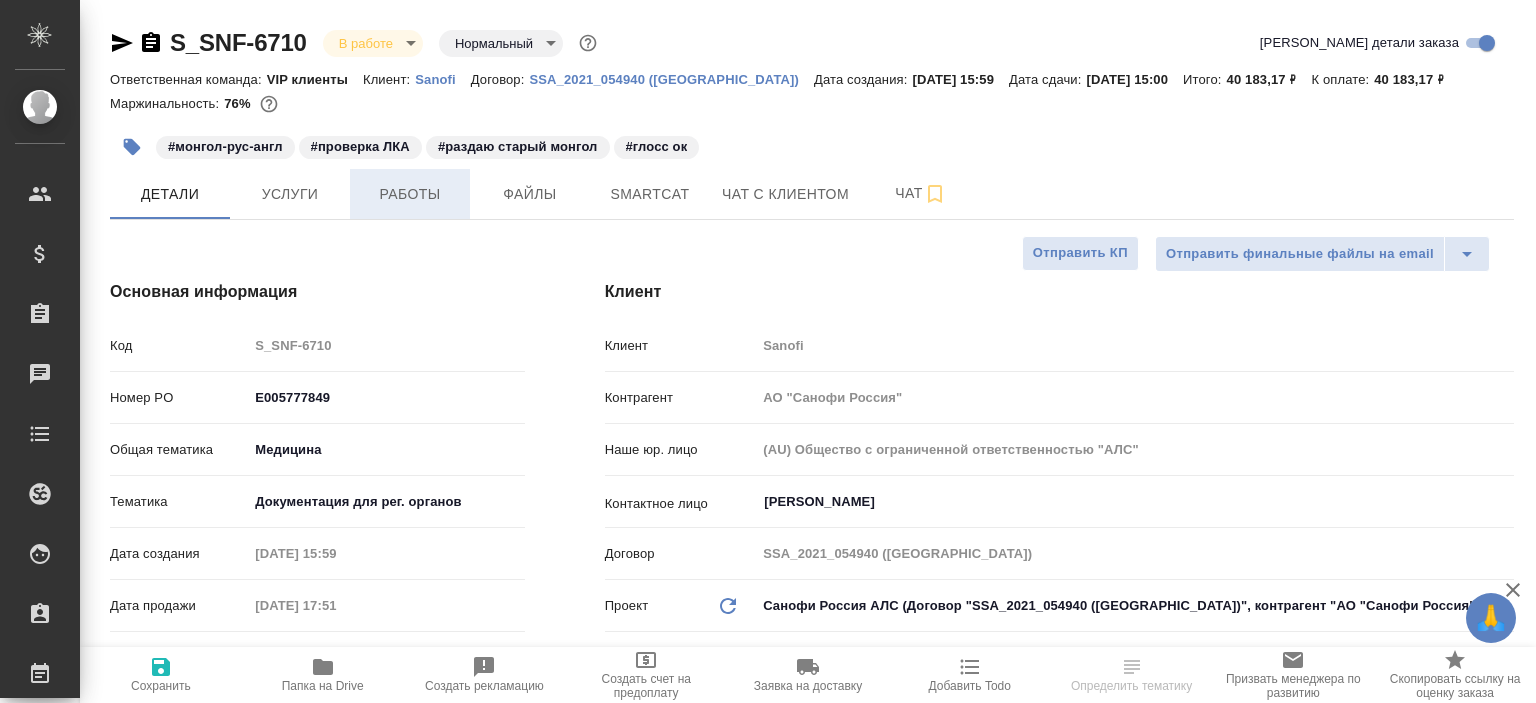 click on "Работы" at bounding box center [410, 194] 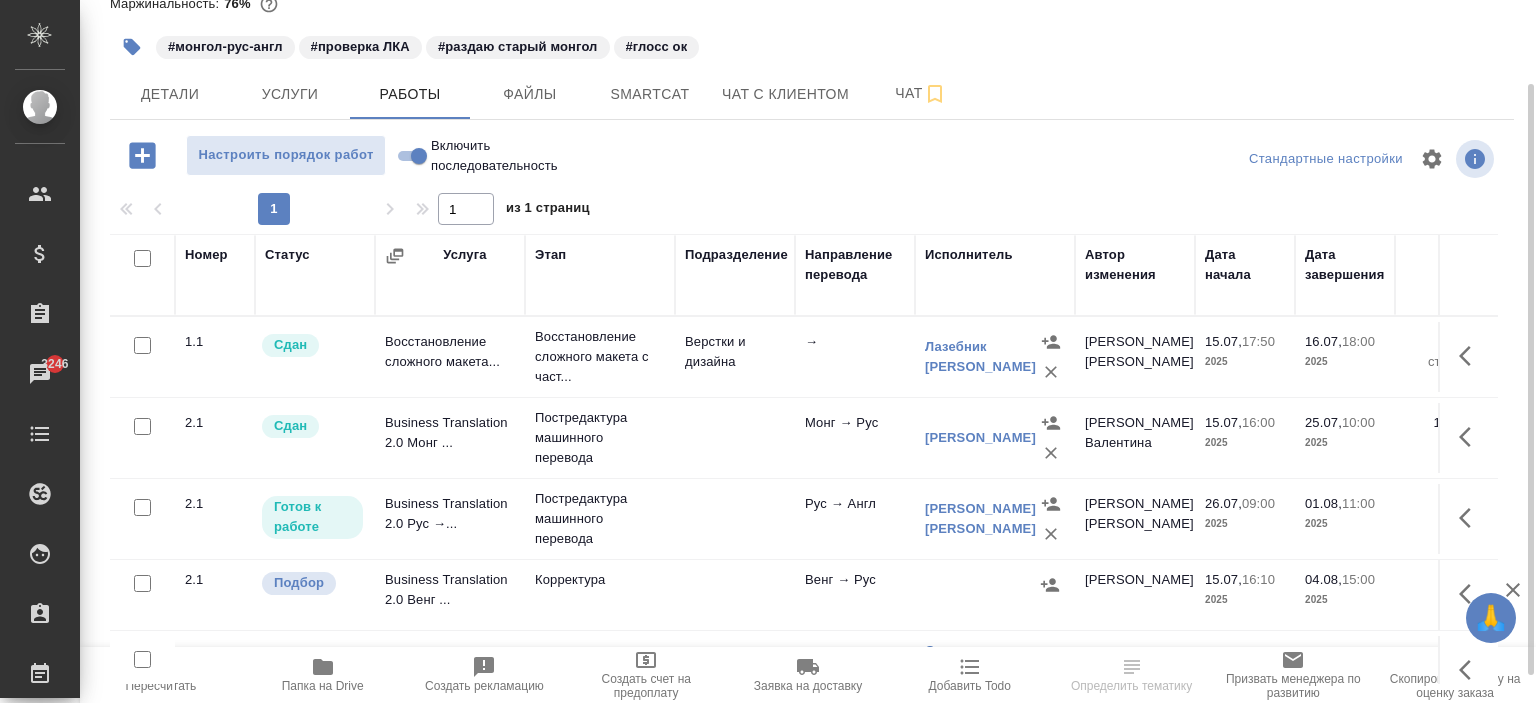 scroll, scrollTop: 132, scrollLeft: 0, axis: vertical 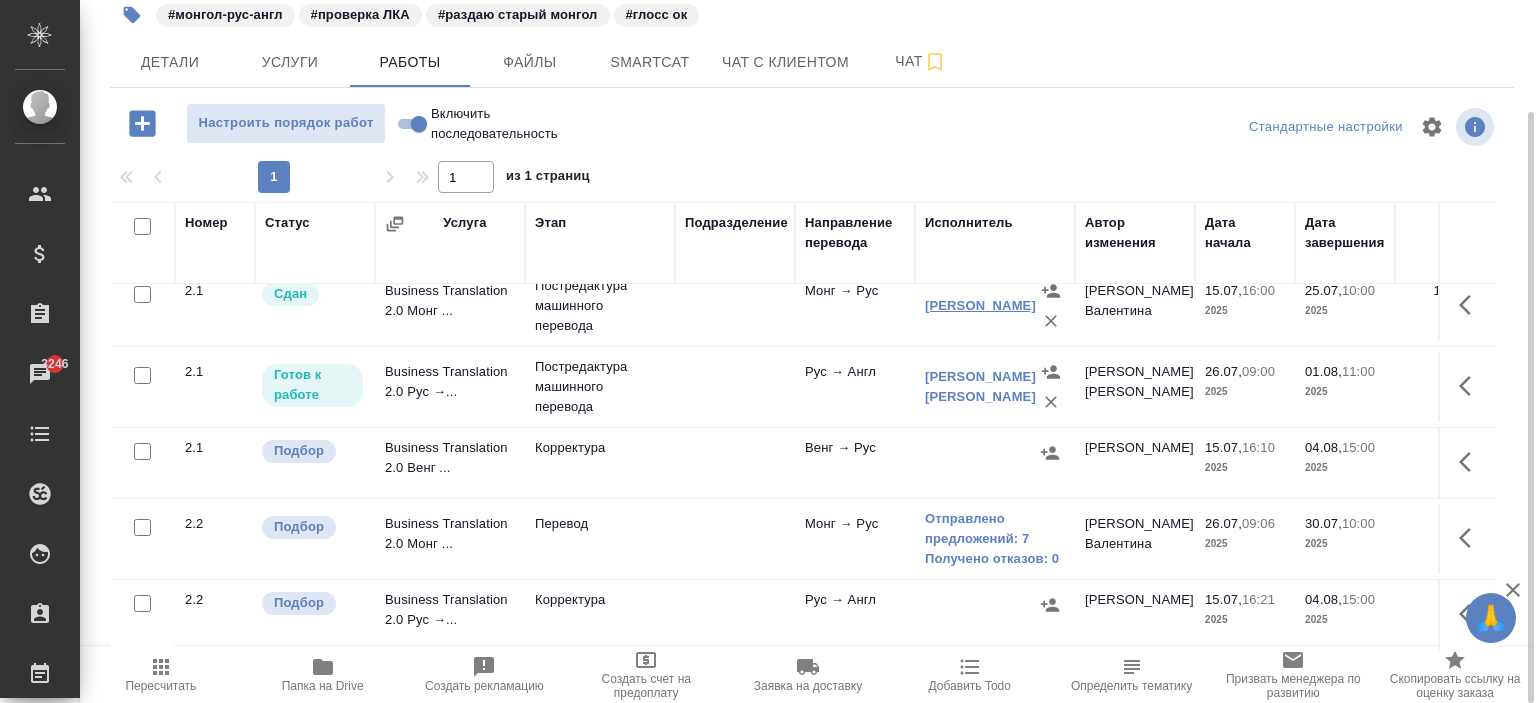click on "[PERSON_NAME]" at bounding box center [980, 305] 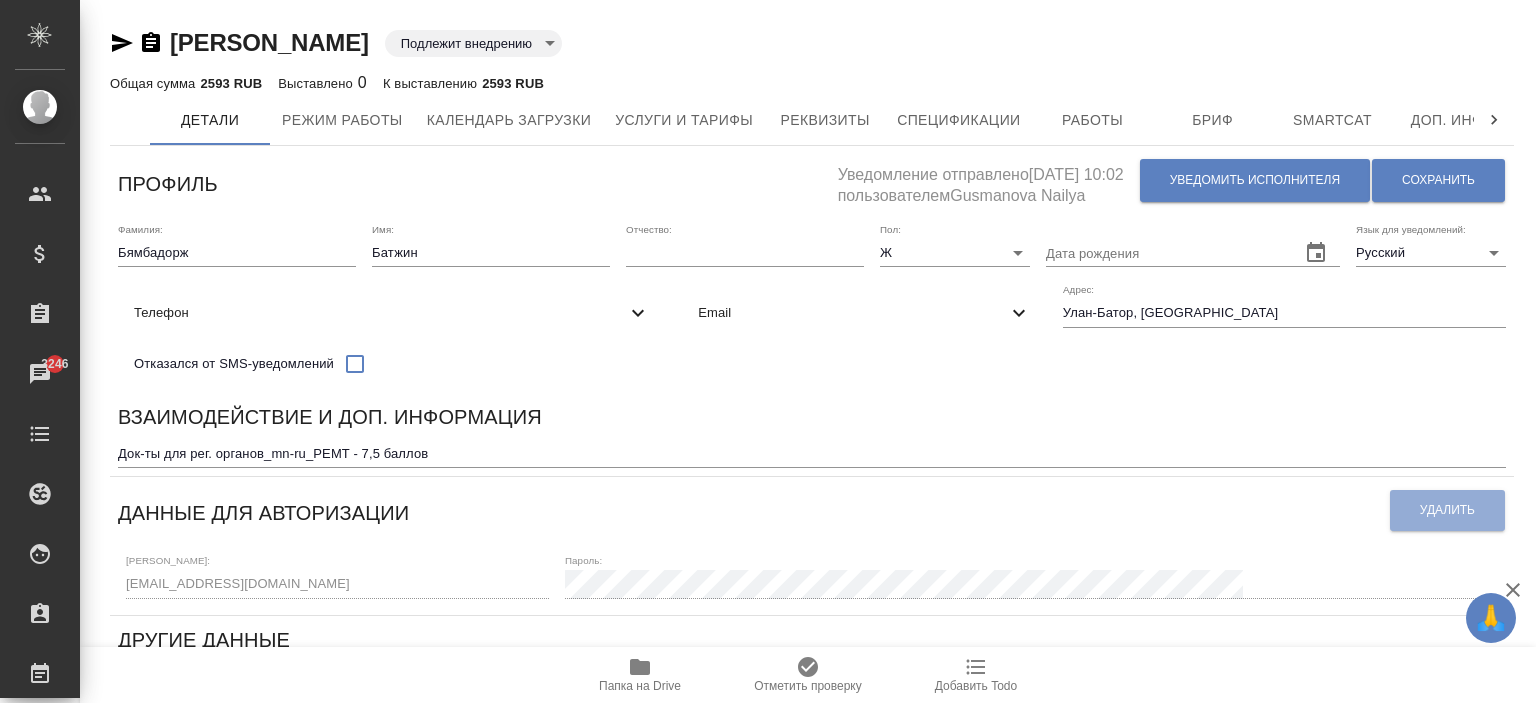 scroll, scrollTop: 0, scrollLeft: 0, axis: both 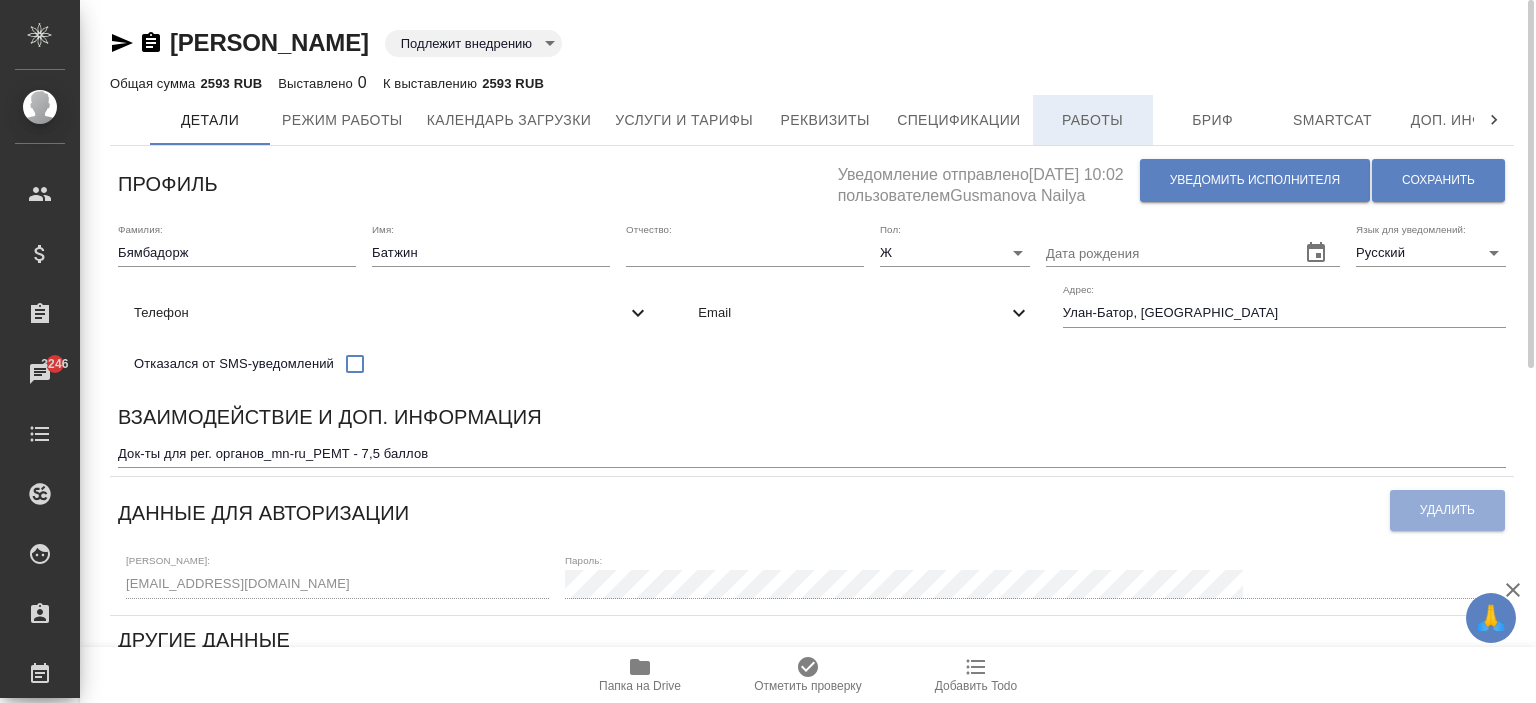 click on "Работы" at bounding box center (1093, 120) 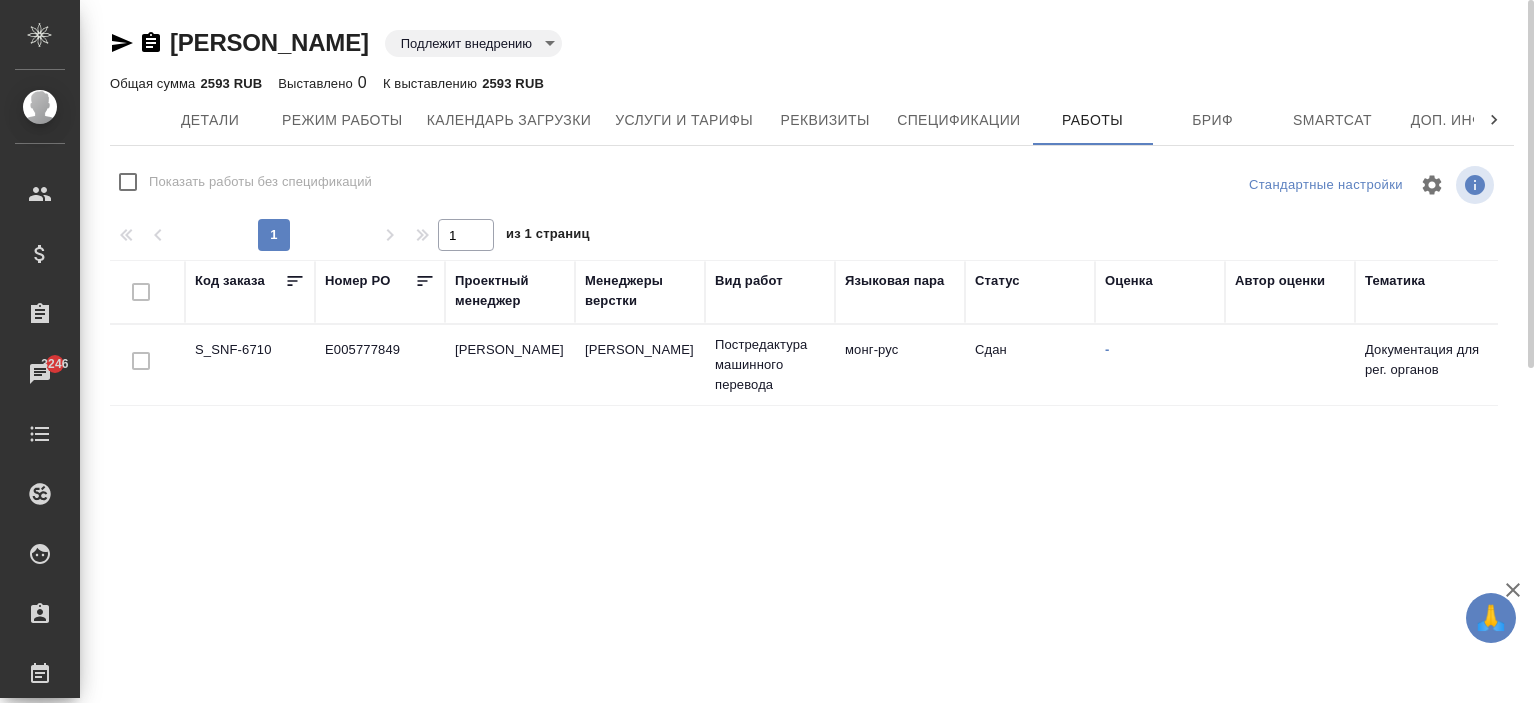 checkbox on "false" 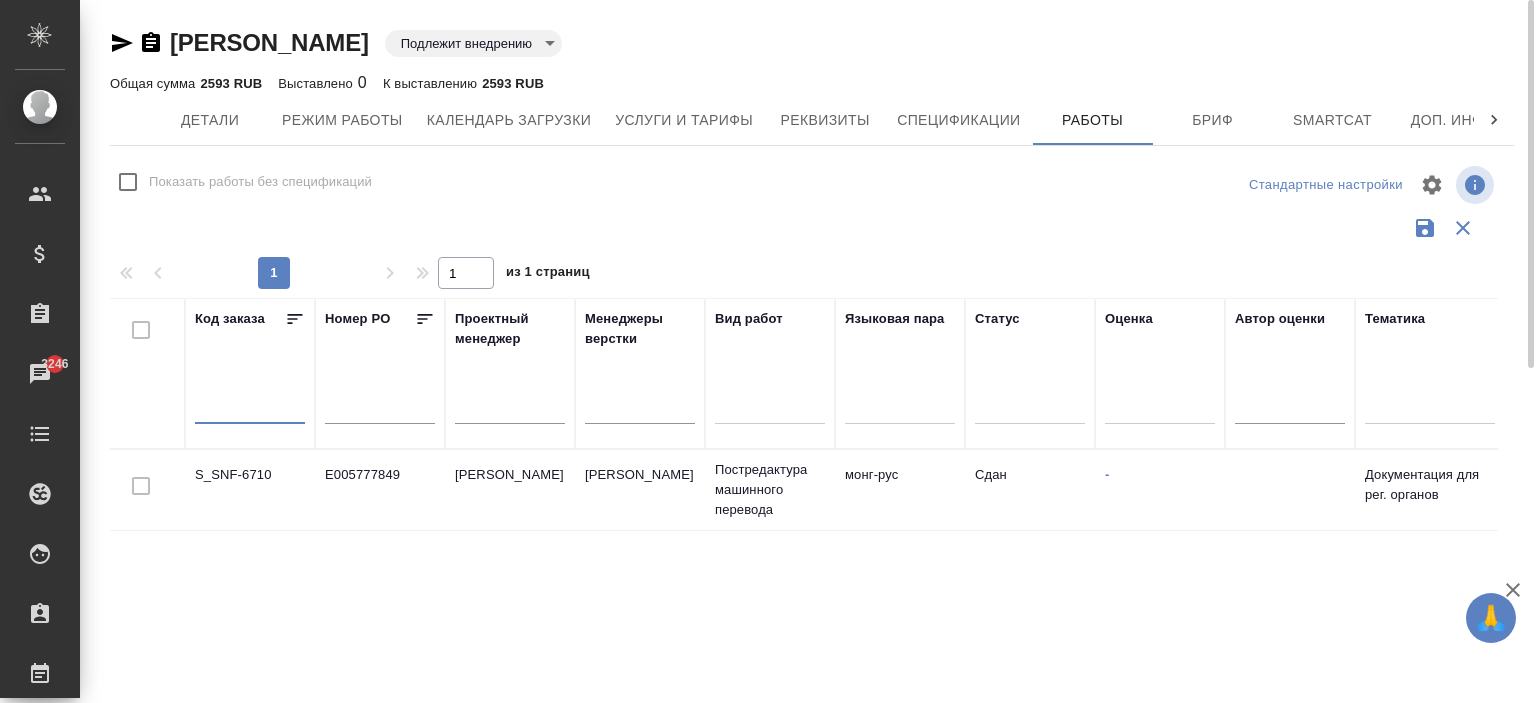 paste on "S_SNF-6710" 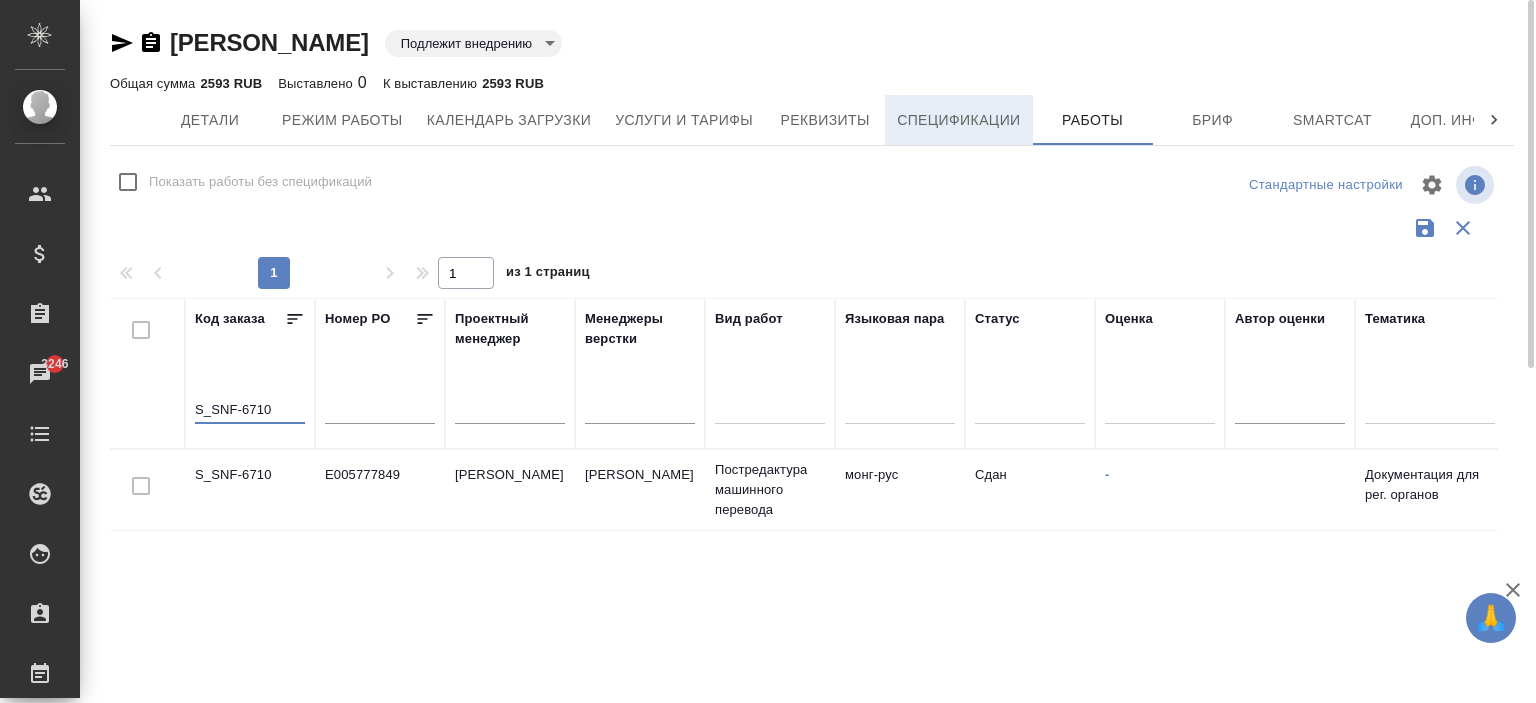type on "S_SNF-6710" 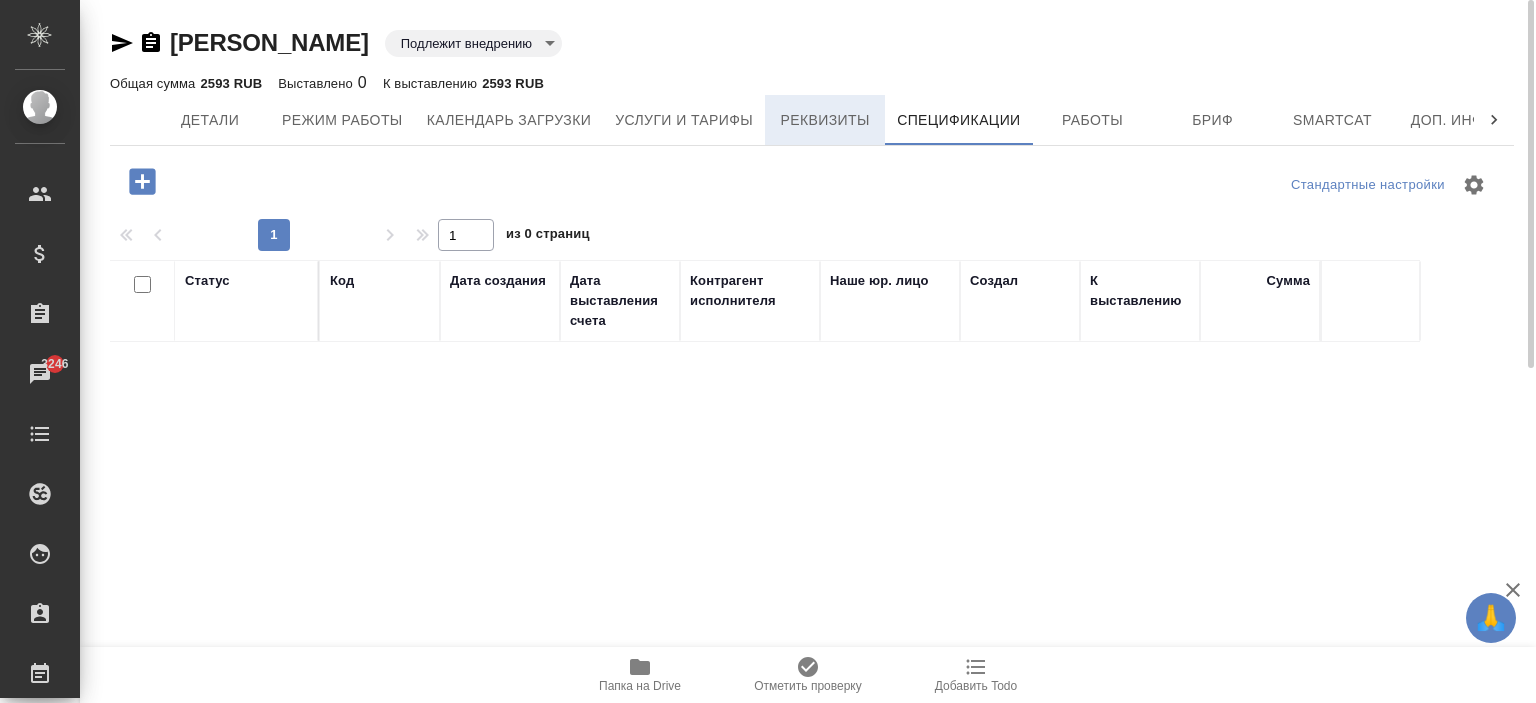 click on "Реквизиты" at bounding box center [825, 120] 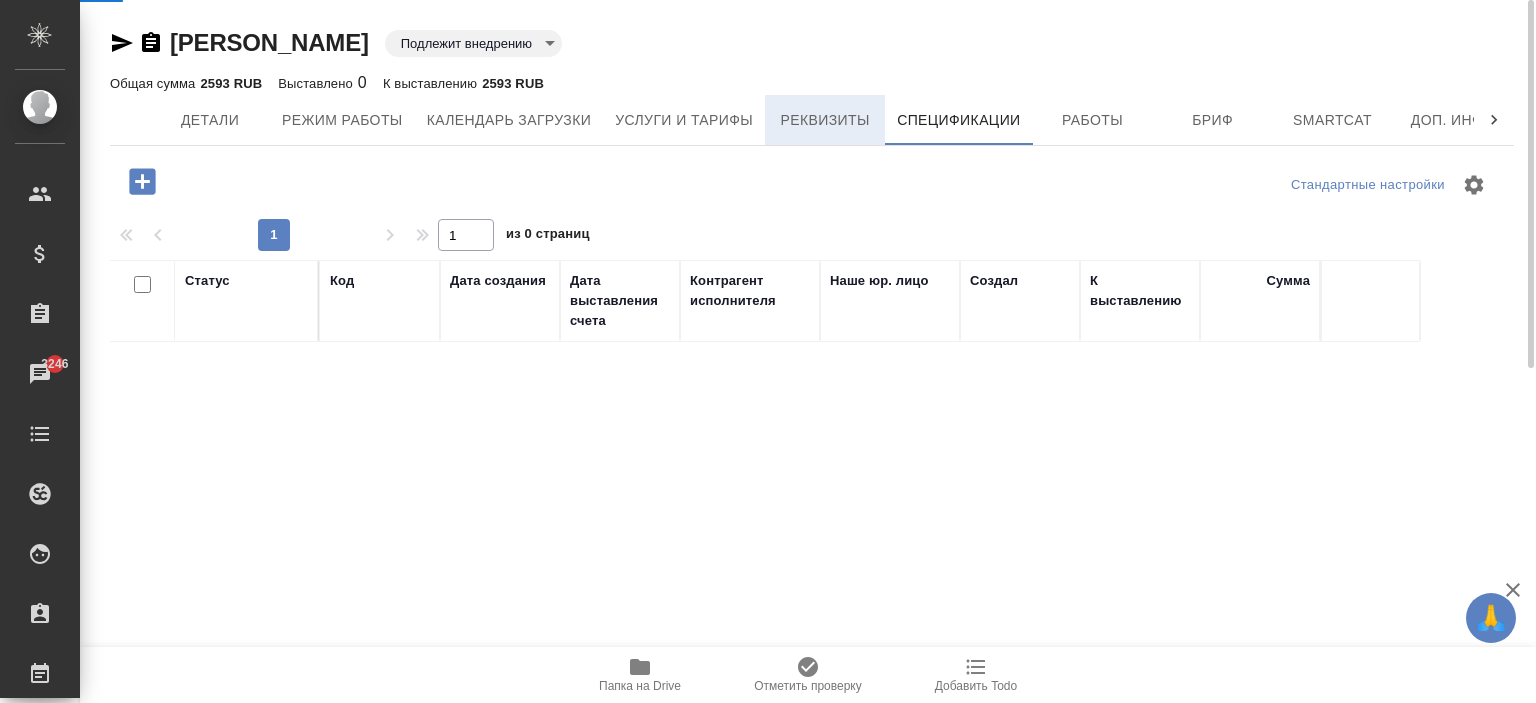 select on "10" 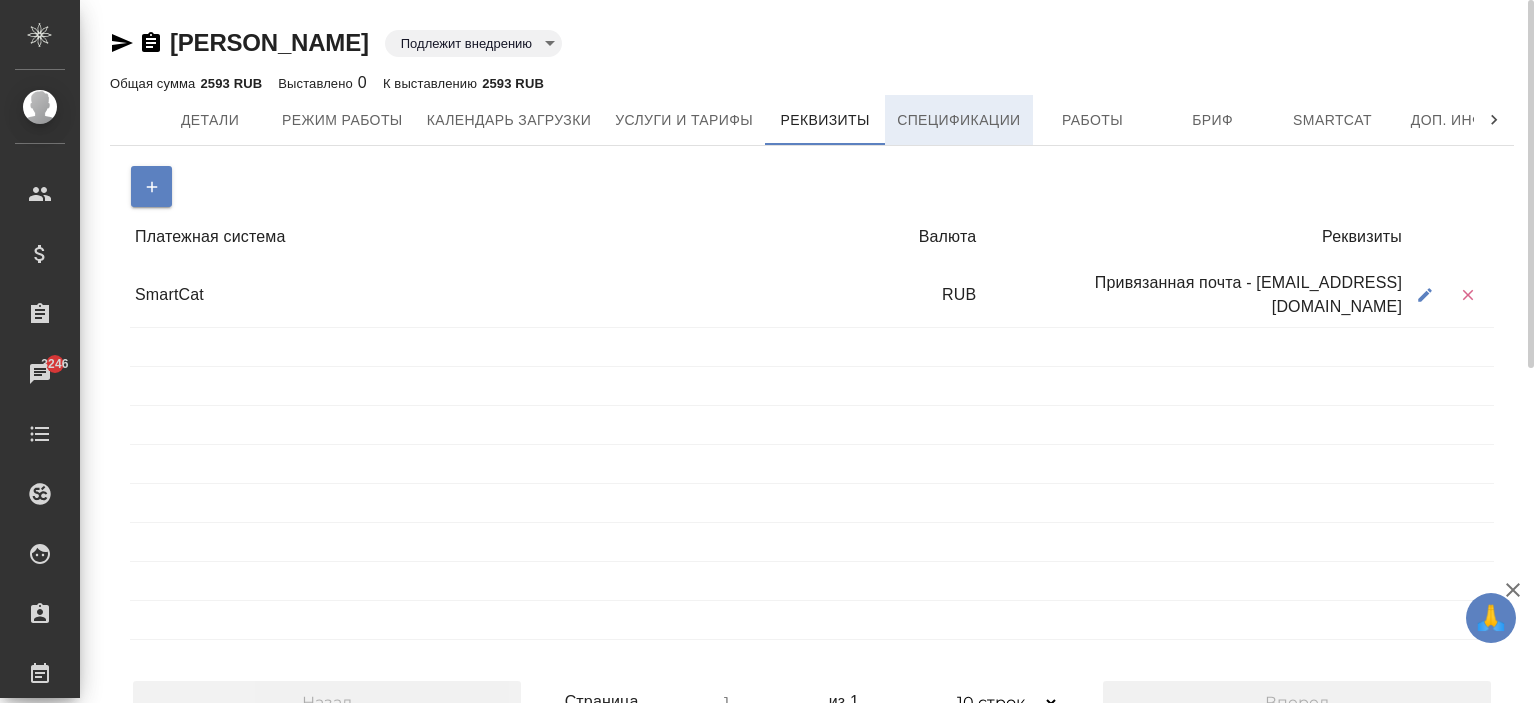 click on "Спецификации" at bounding box center [958, 120] 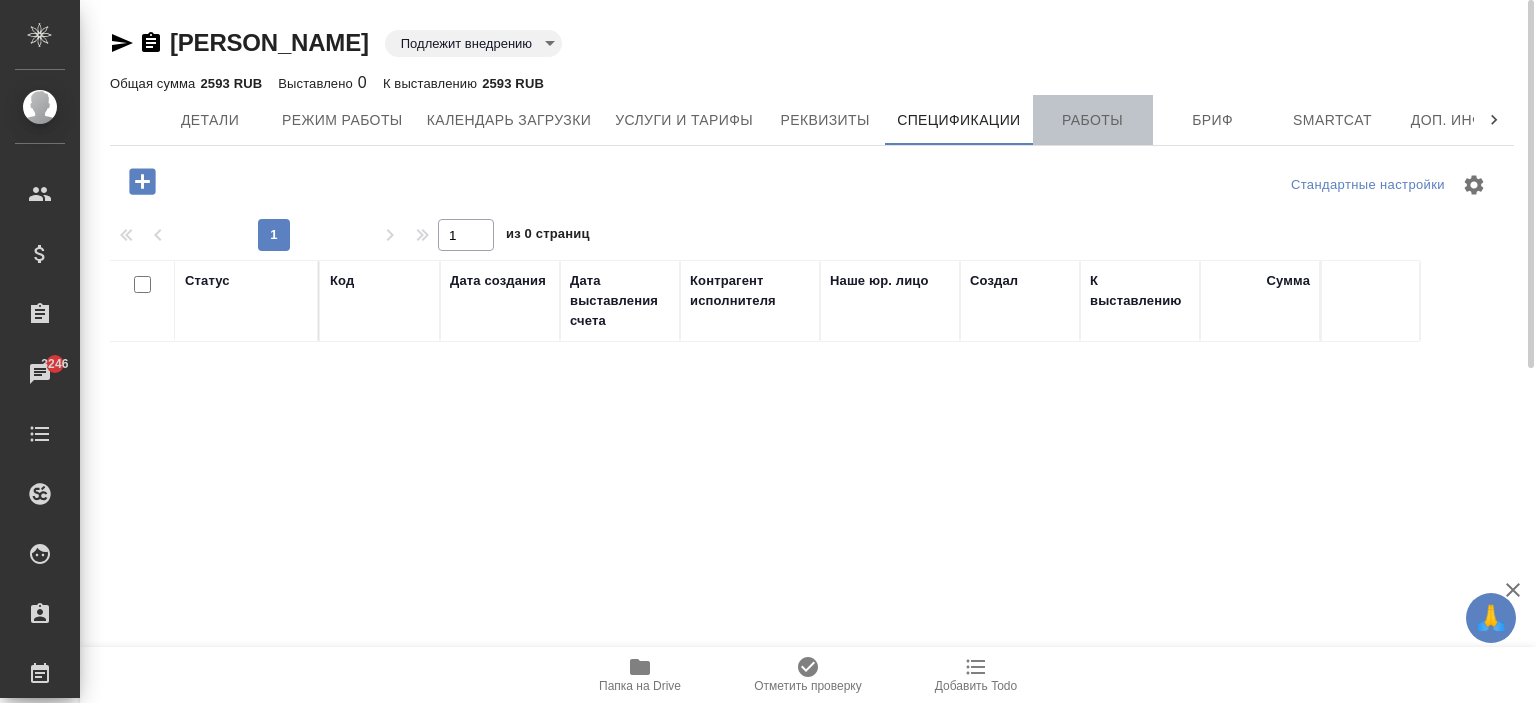 click on "Работы" at bounding box center (1093, 120) 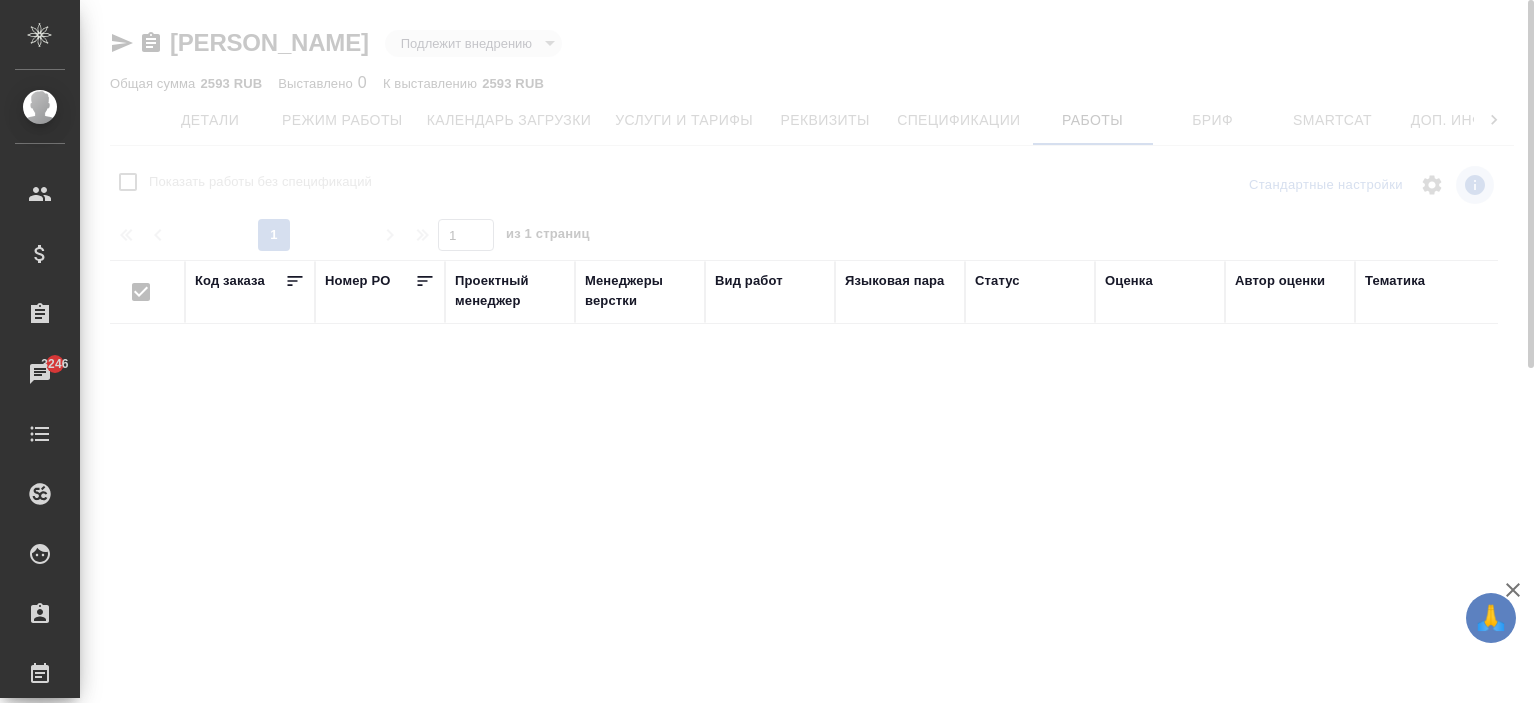 checkbox on "false" 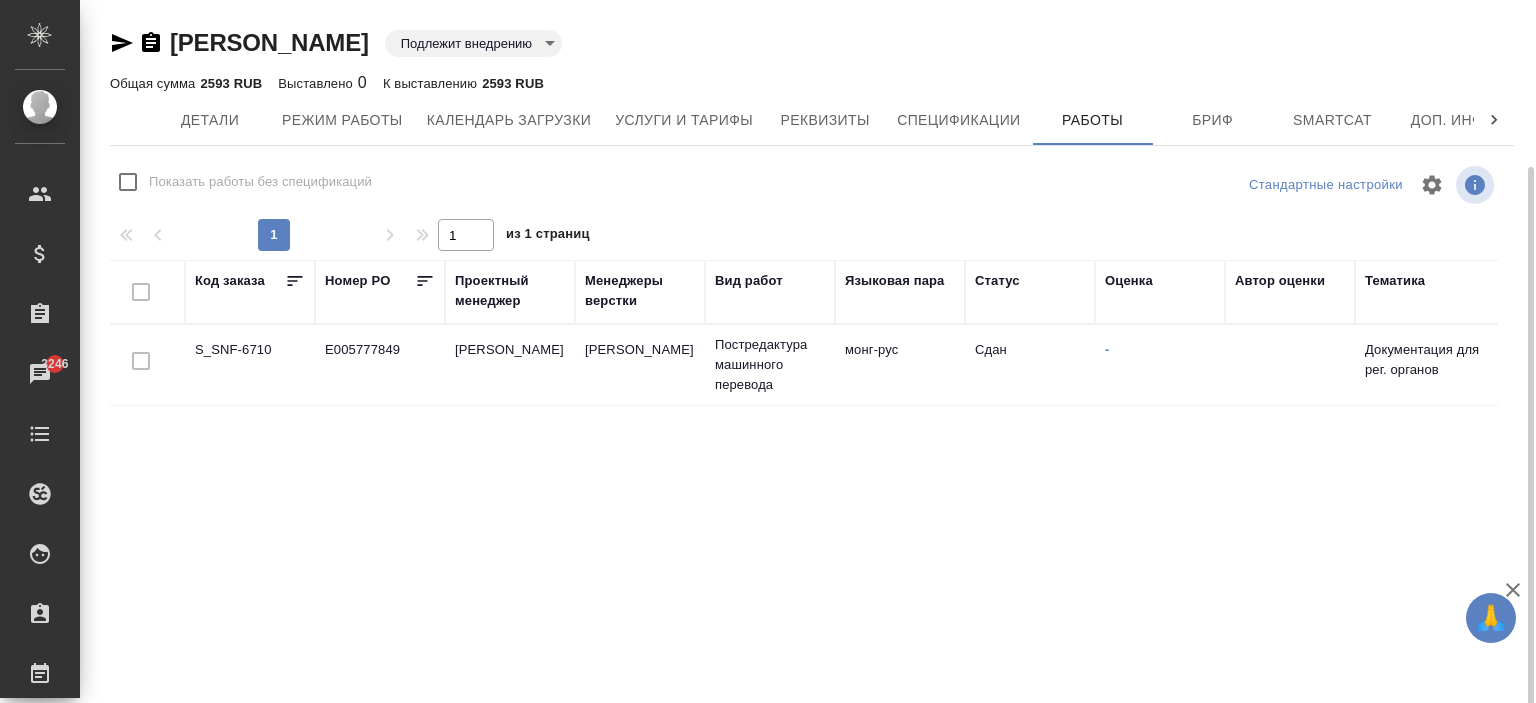 scroll, scrollTop: 88, scrollLeft: 0, axis: vertical 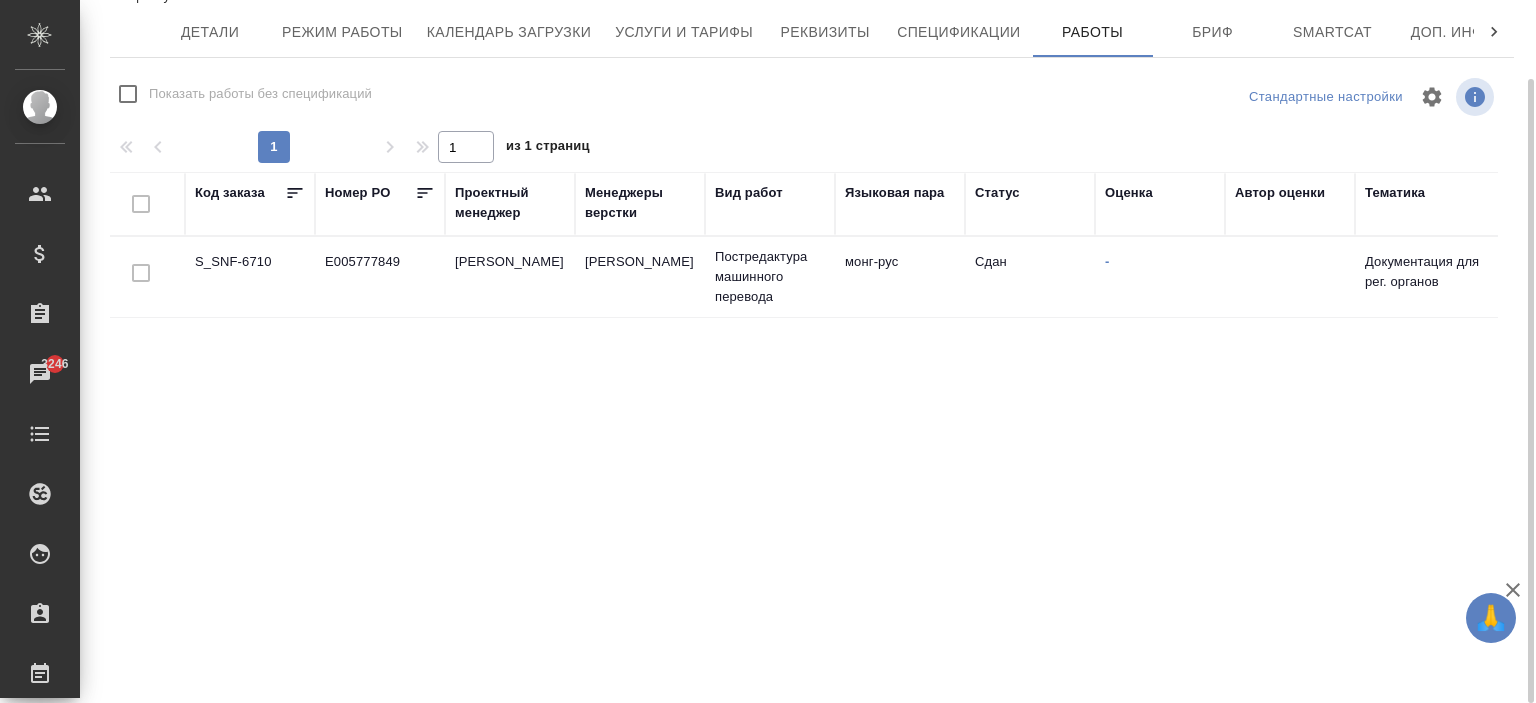 click on "S_SNF-6710" at bounding box center [250, 277] 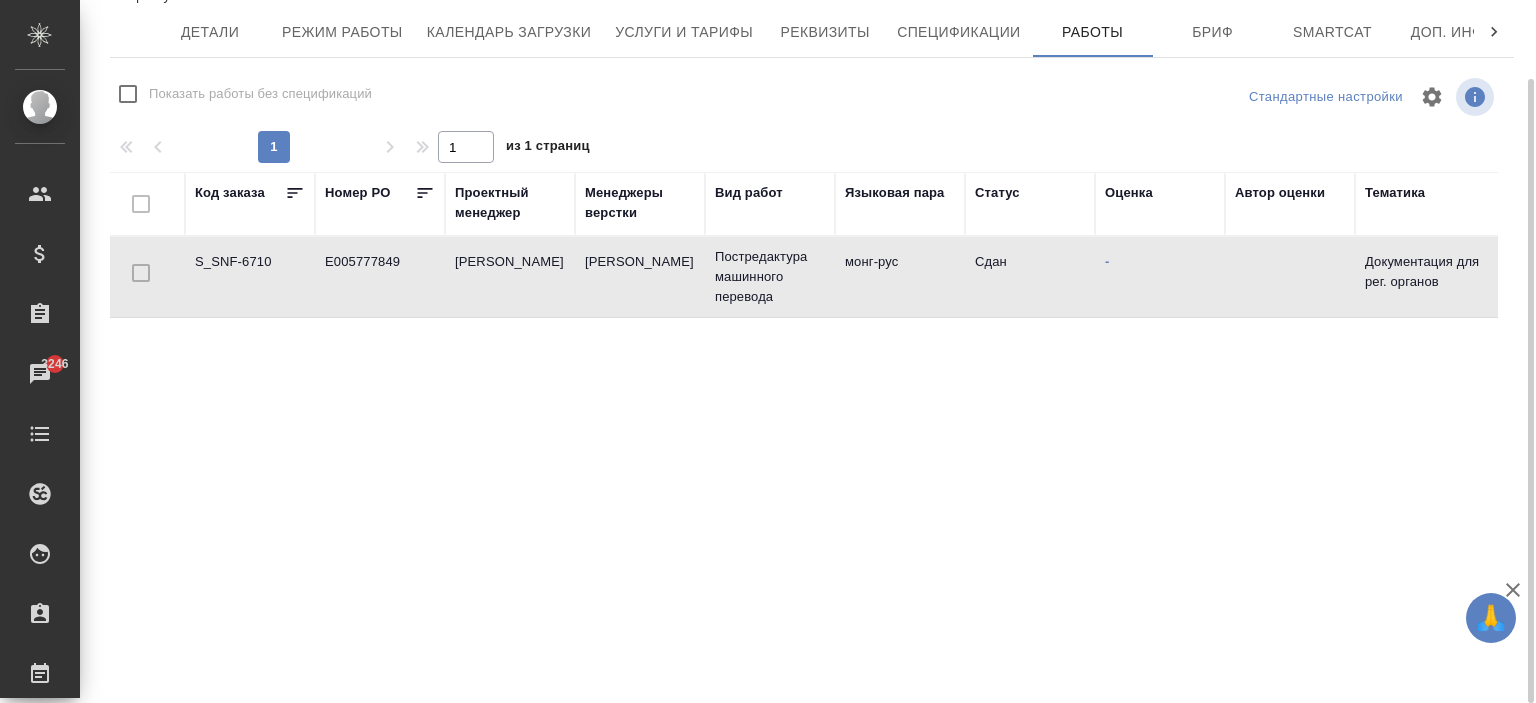 click on "S_SNF-6710" at bounding box center [250, 277] 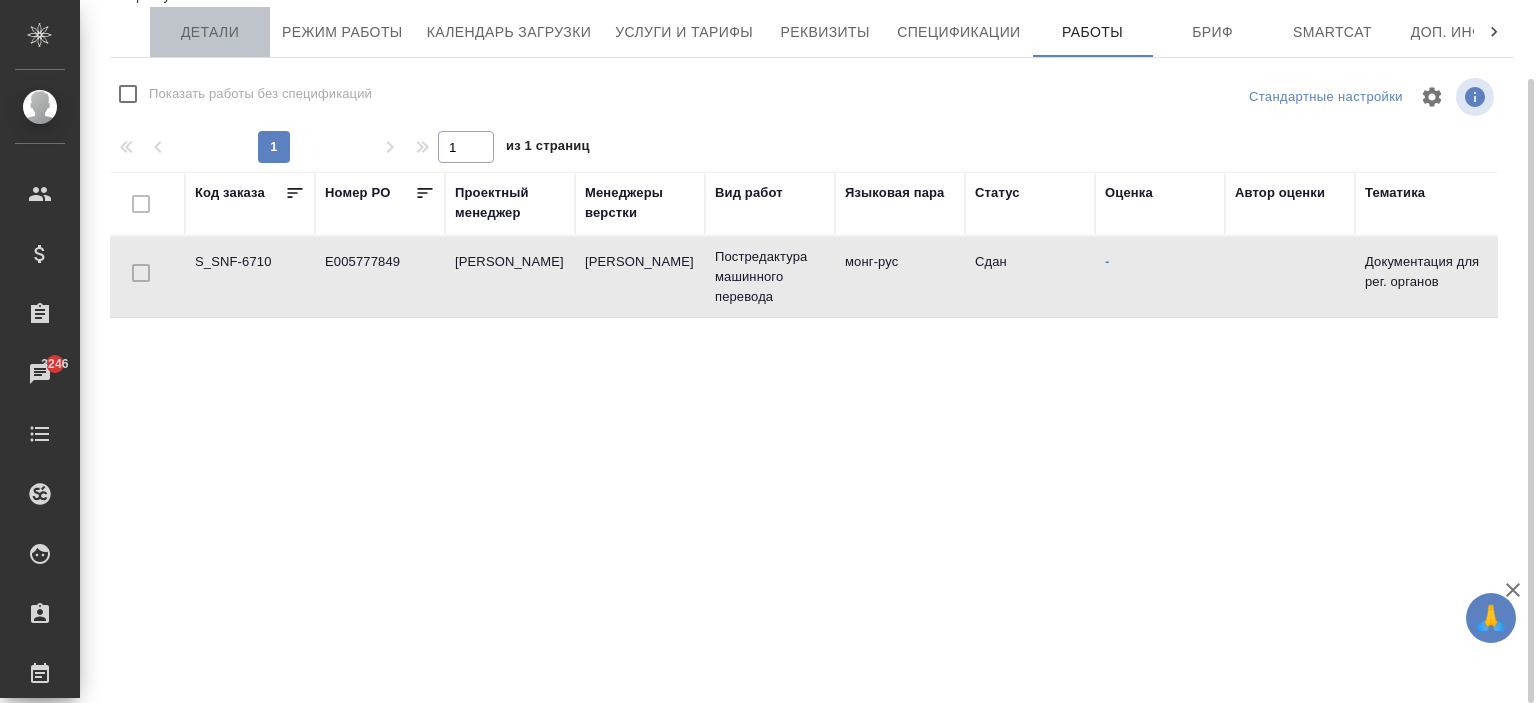 click on "Детали" at bounding box center [210, 32] 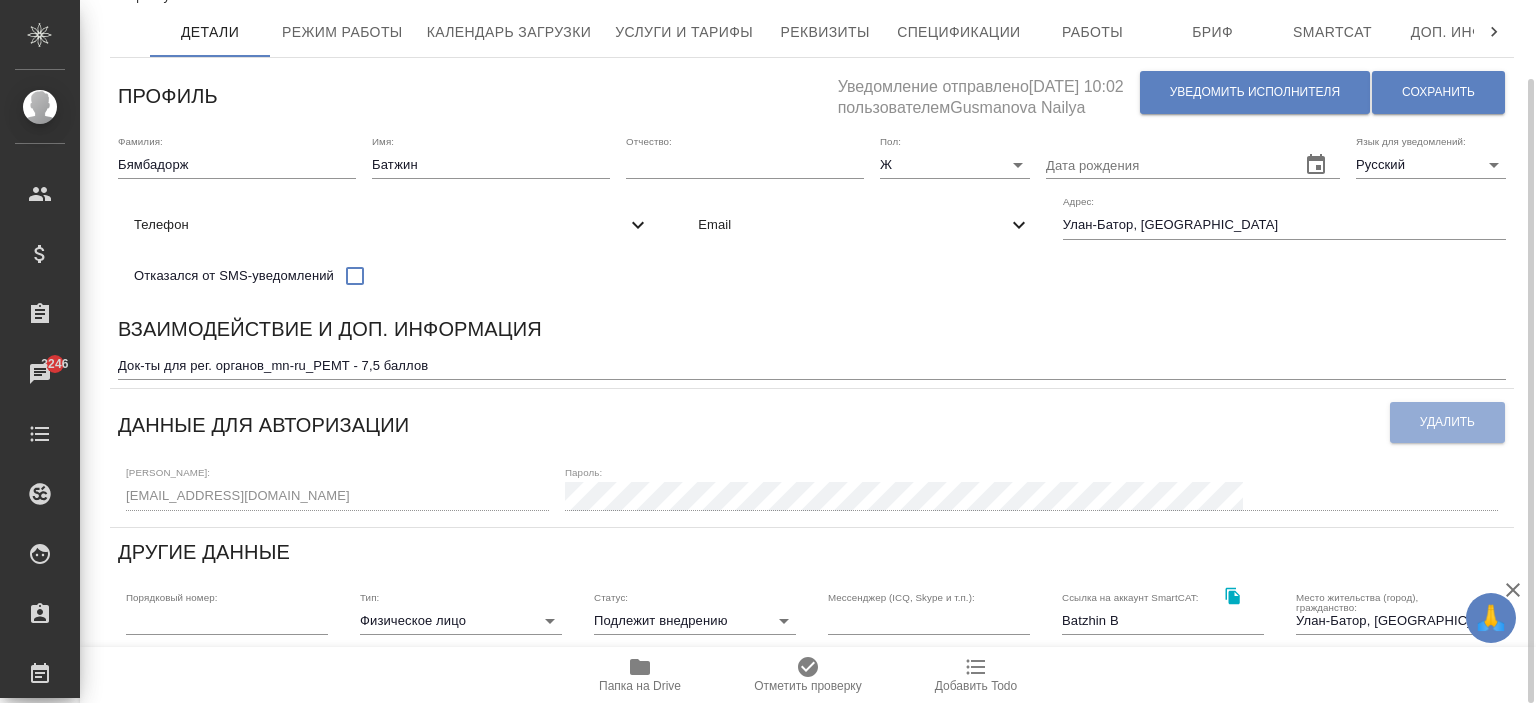 click on "Email" at bounding box center (864, 225) 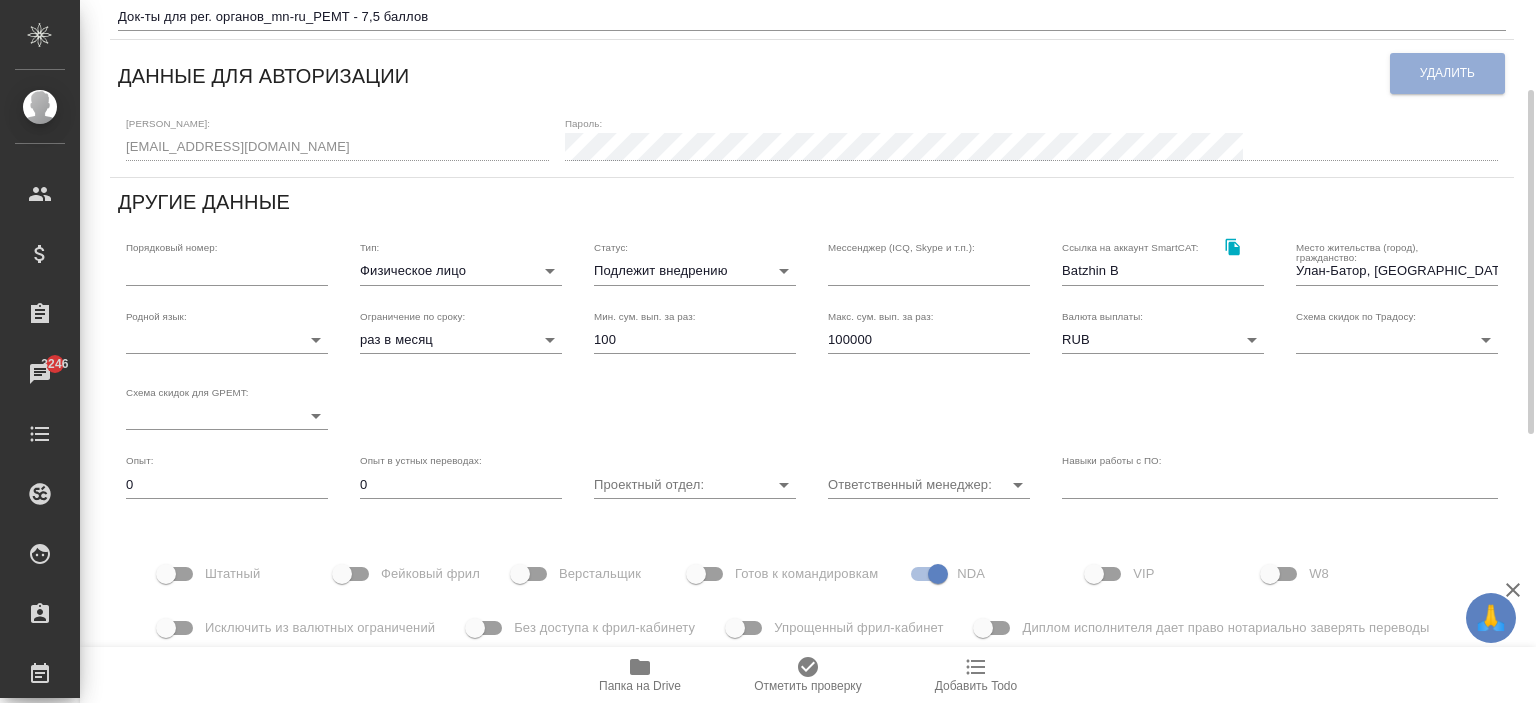 scroll, scrollTop: 0, scrollLeft: 0, axis: both 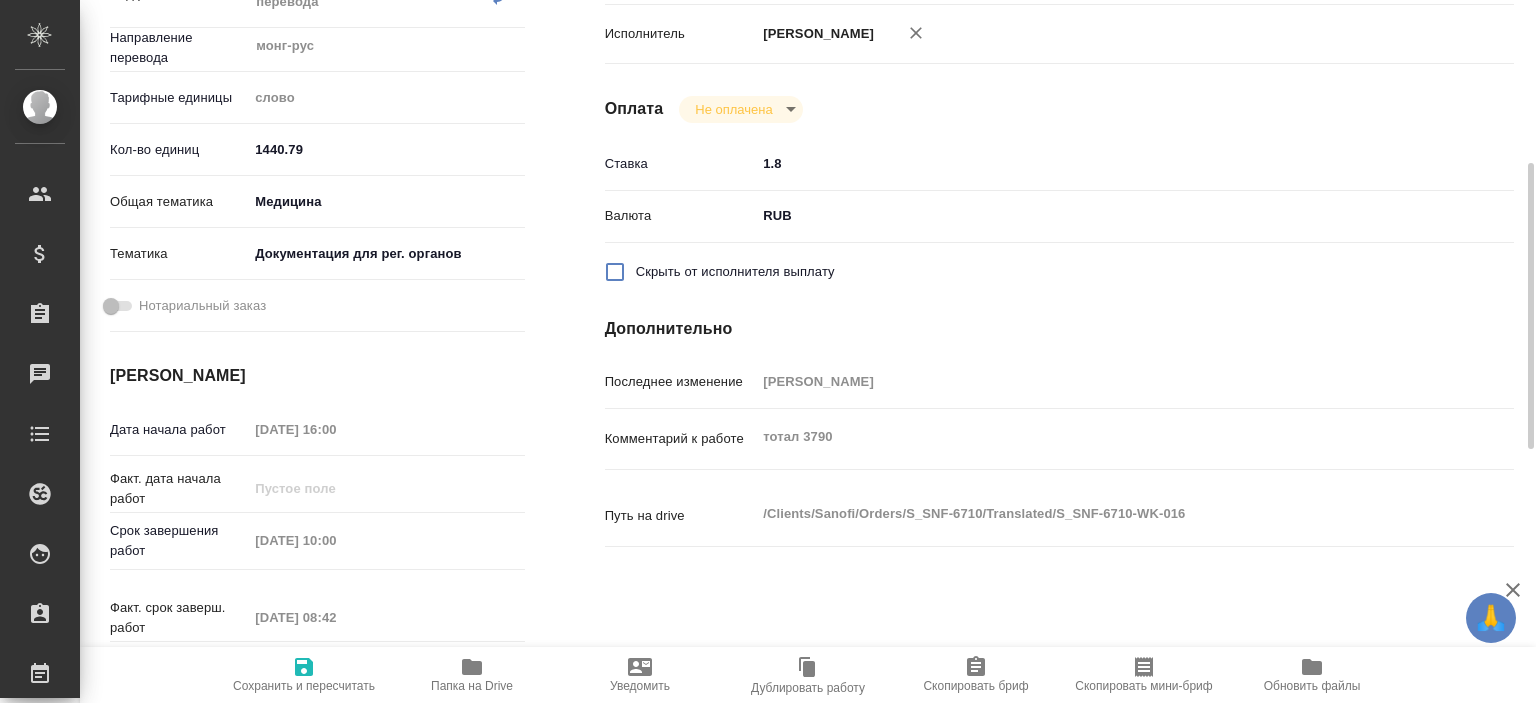 type on "x" 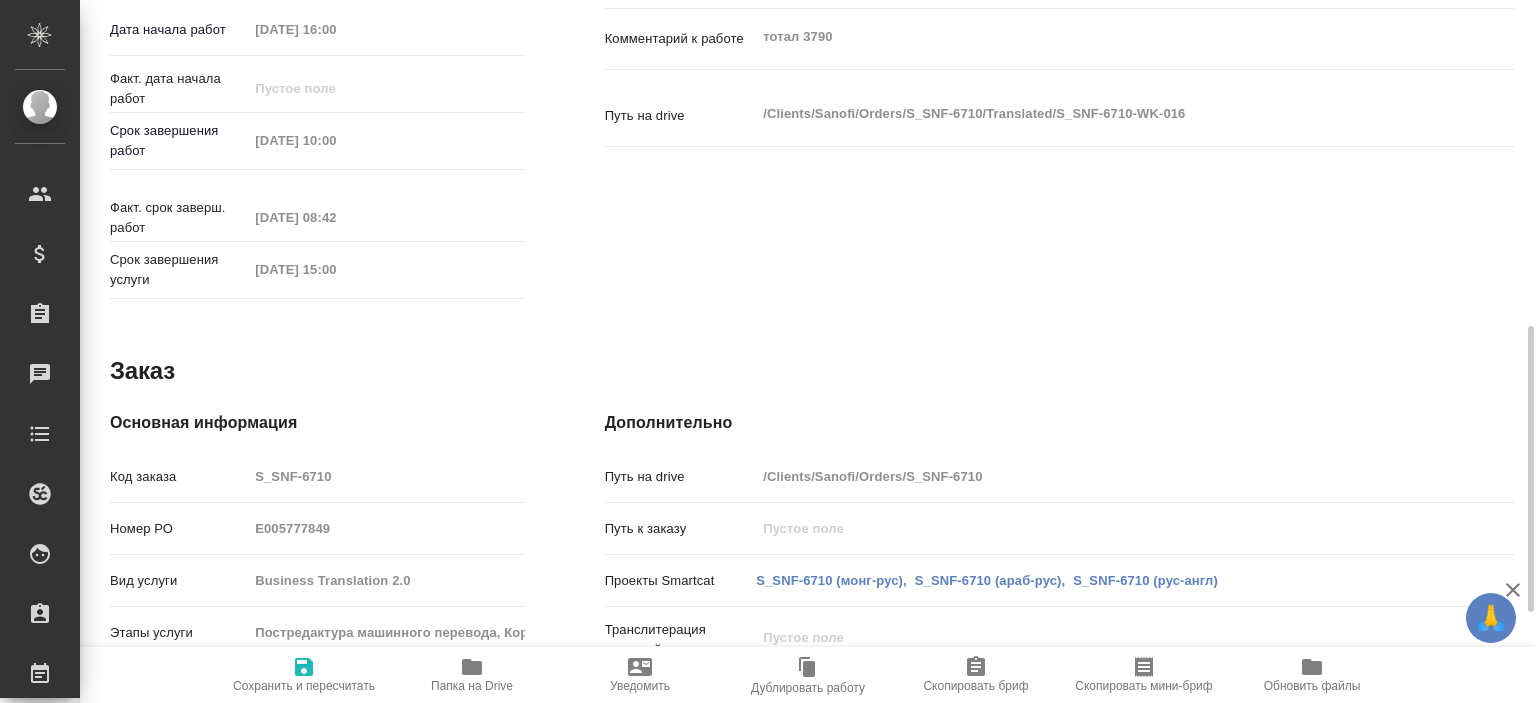 type on "x" 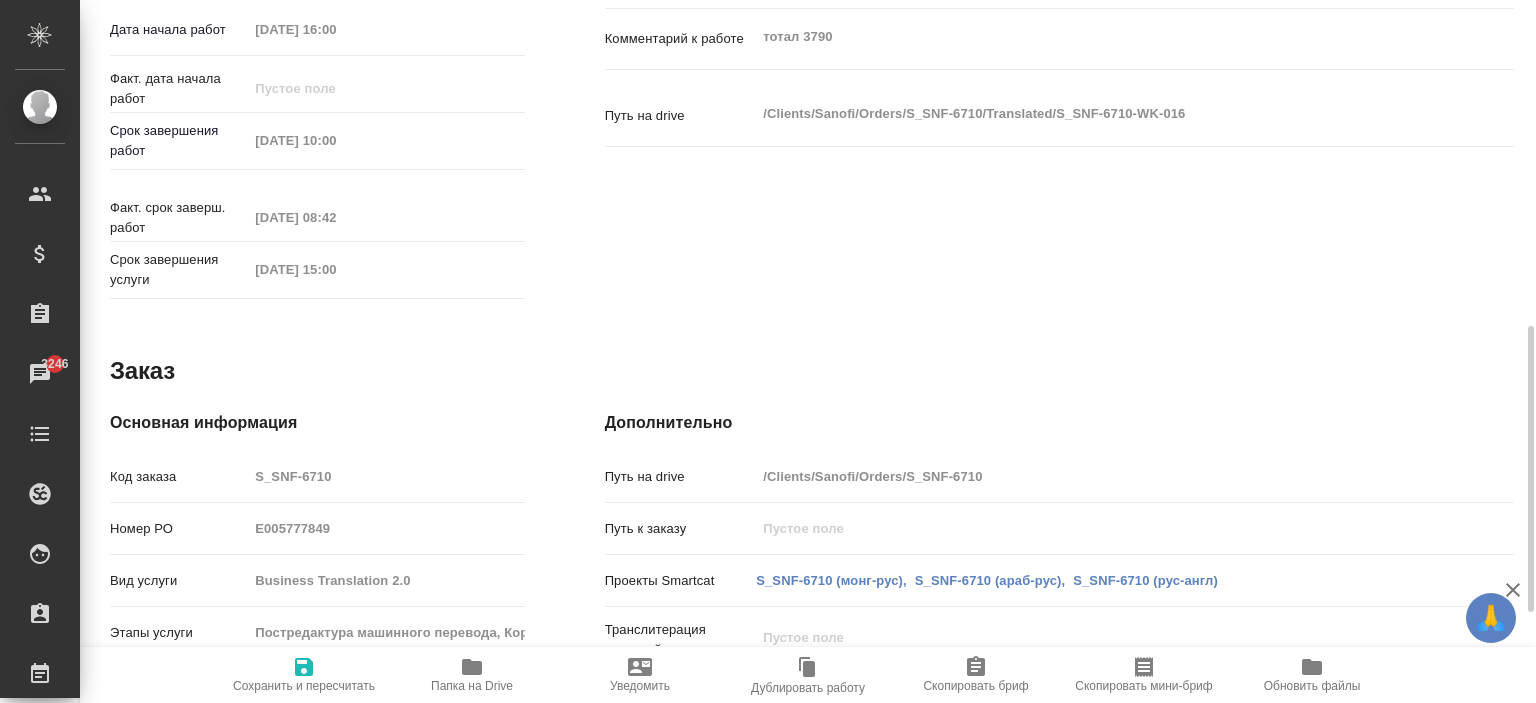 scroll, scrollTop: 300, scrollLeft: 0, axis: vertical 